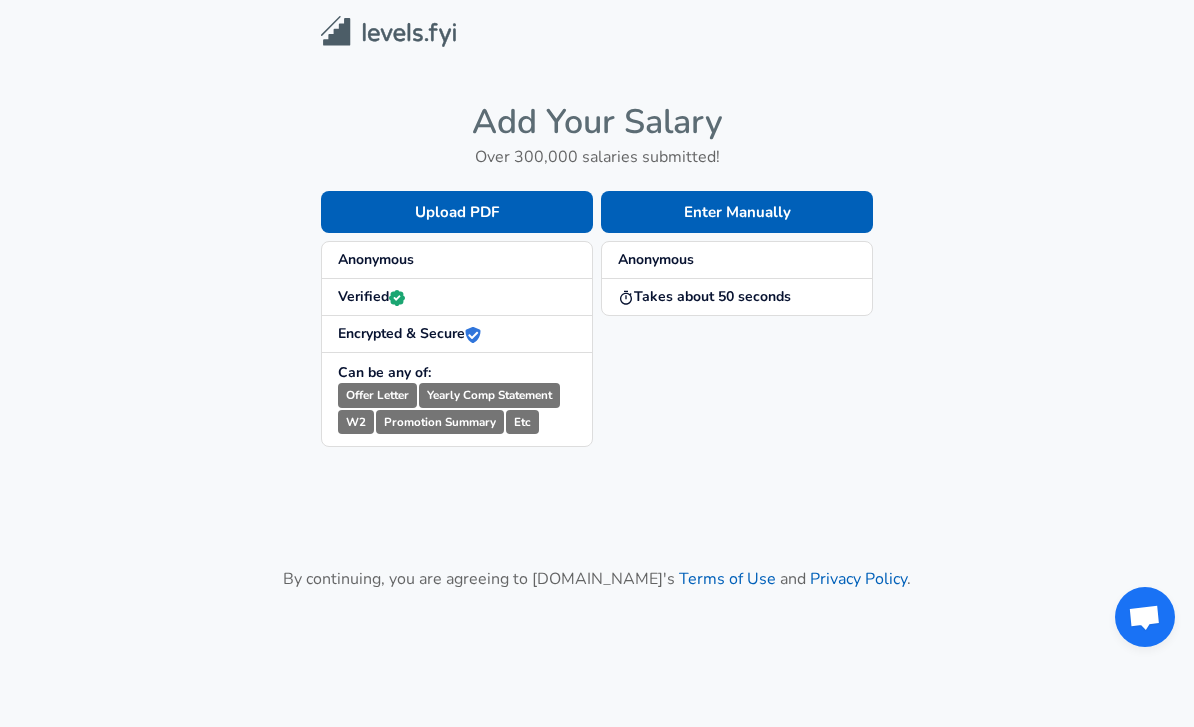 scroll, scrollTop: 0, scrollLeft: 0, axis: both 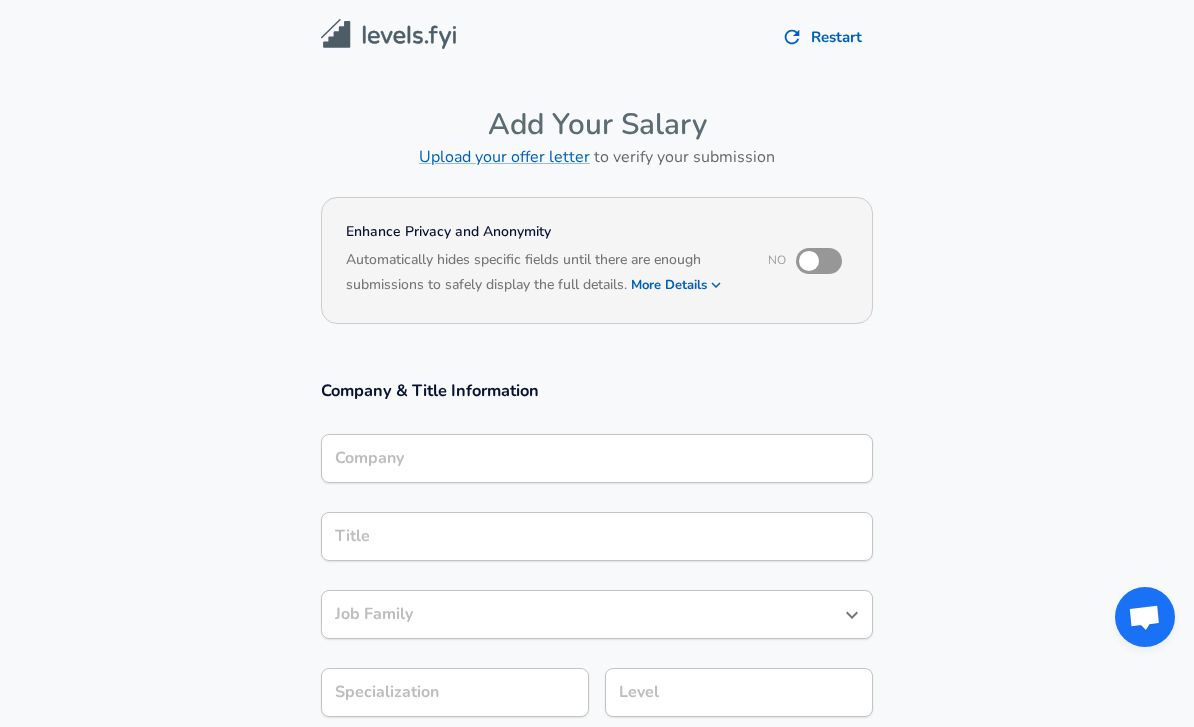 click on "Company" at bounding box center [597, 458] 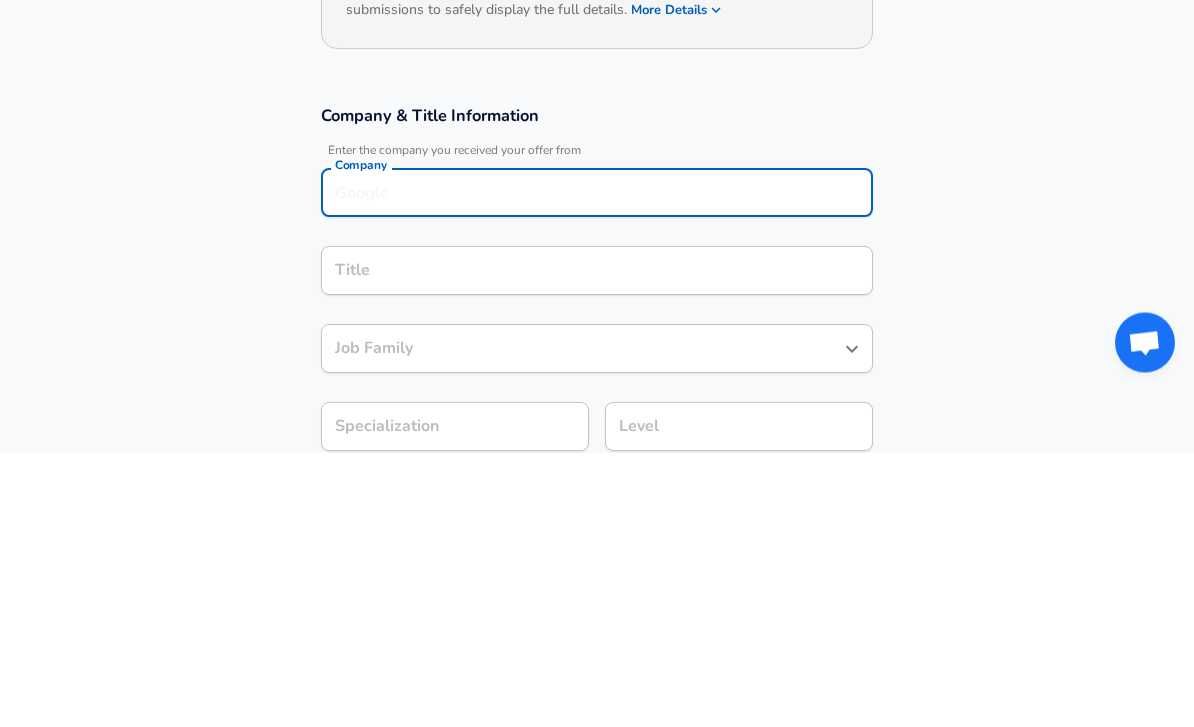 type on "d" 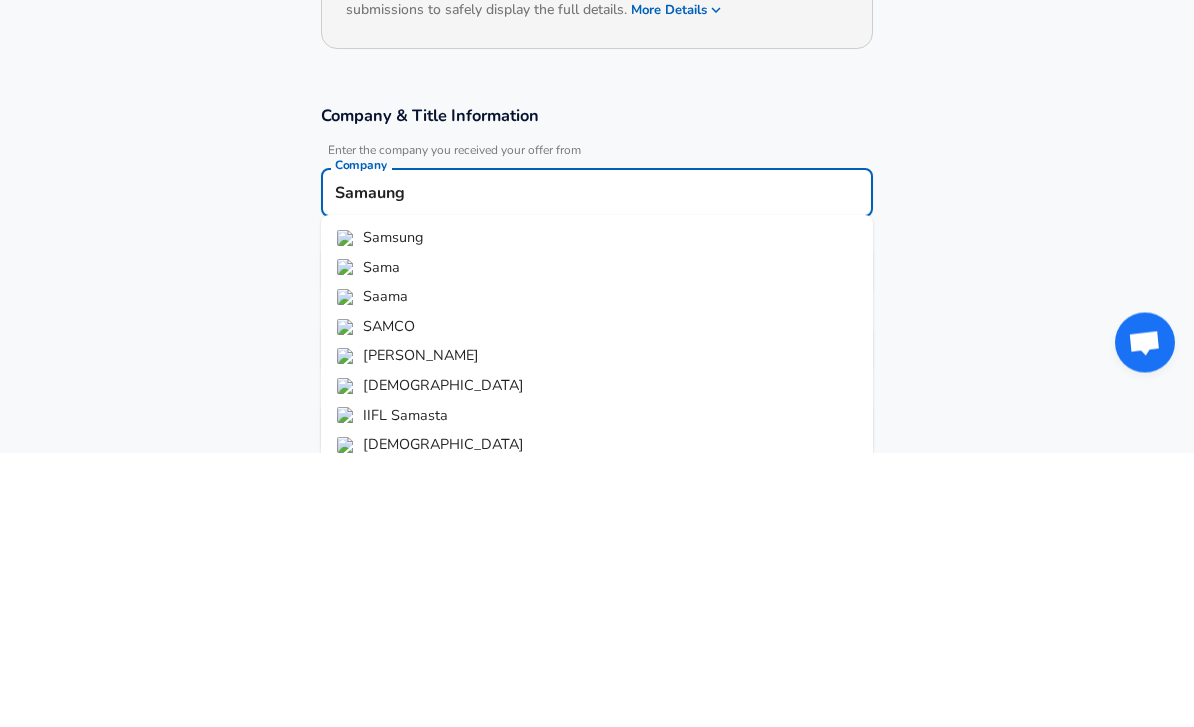 click on "Sama" at bounding box center (597, 543) 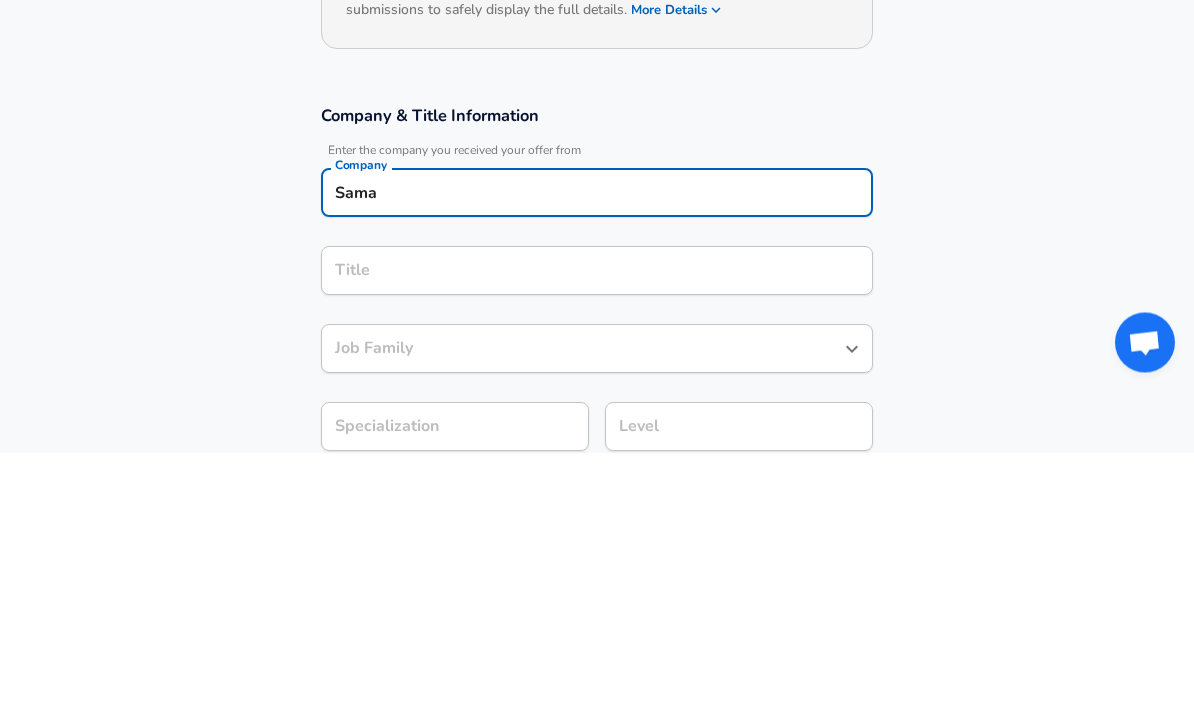 click on "Title Title" at bounding box center [597, 544] 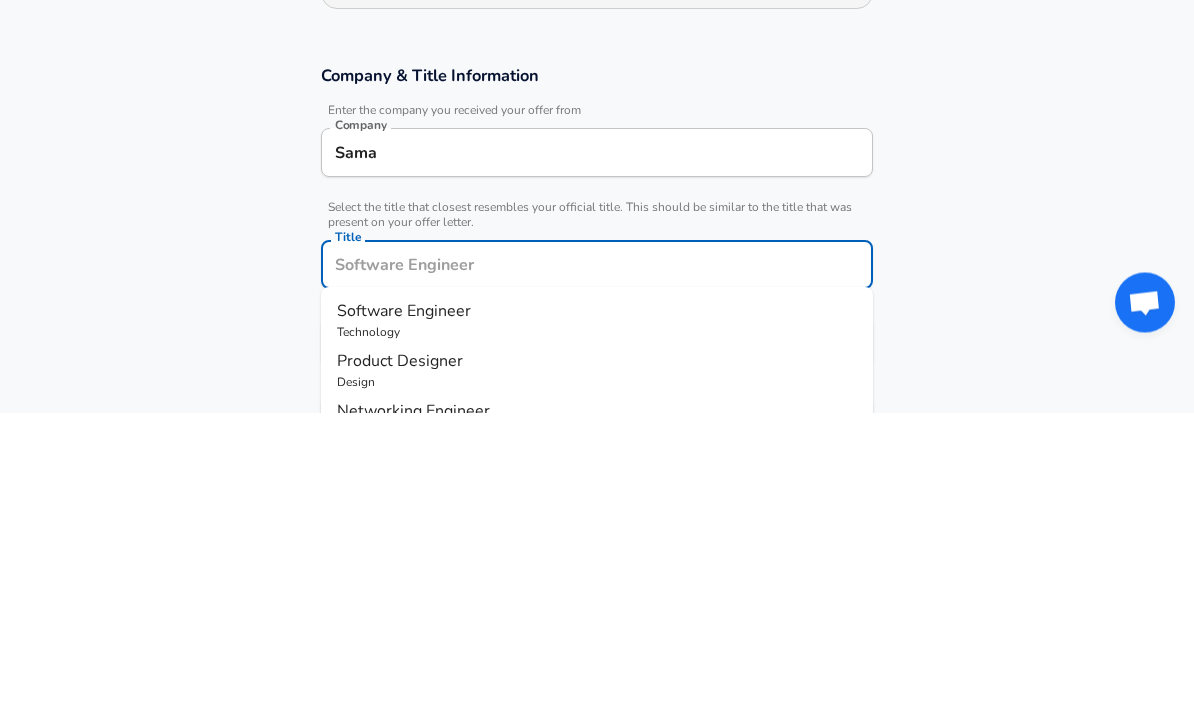 click on "Sama" at bounding box center [597, 467] 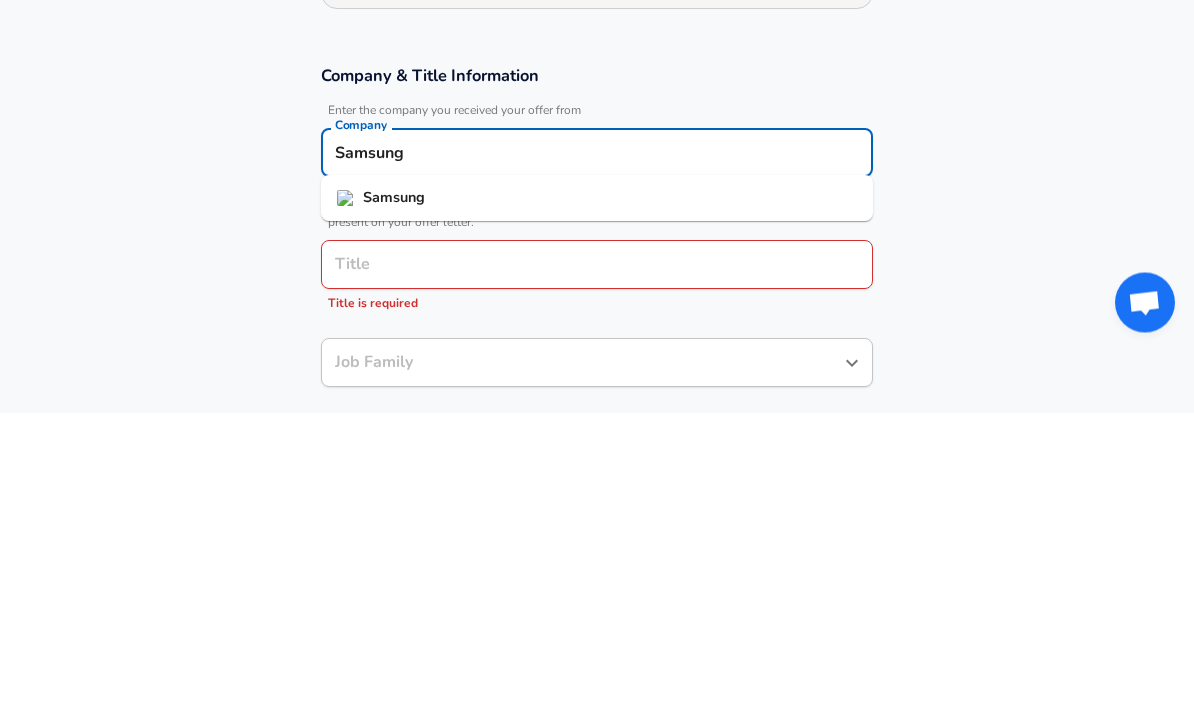 click on "Samsung" at bounding box center [394, 512] 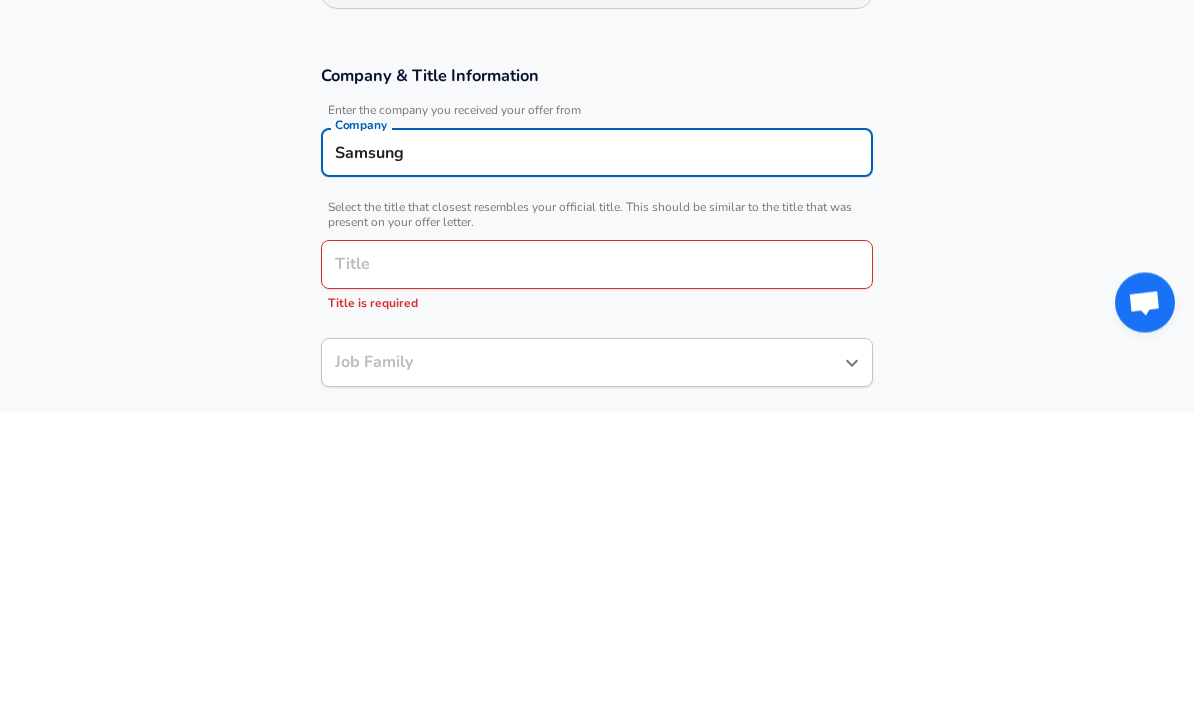 type on "Samsung" 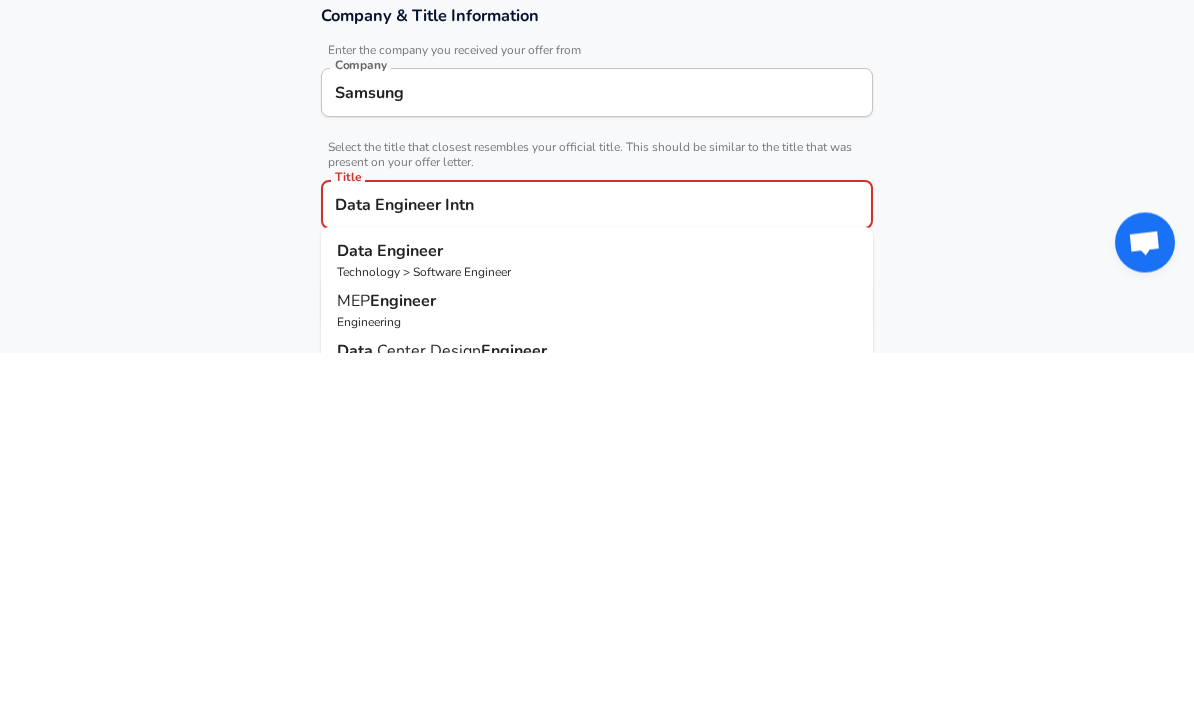 click on "Data" at bounding box center (357, 626) 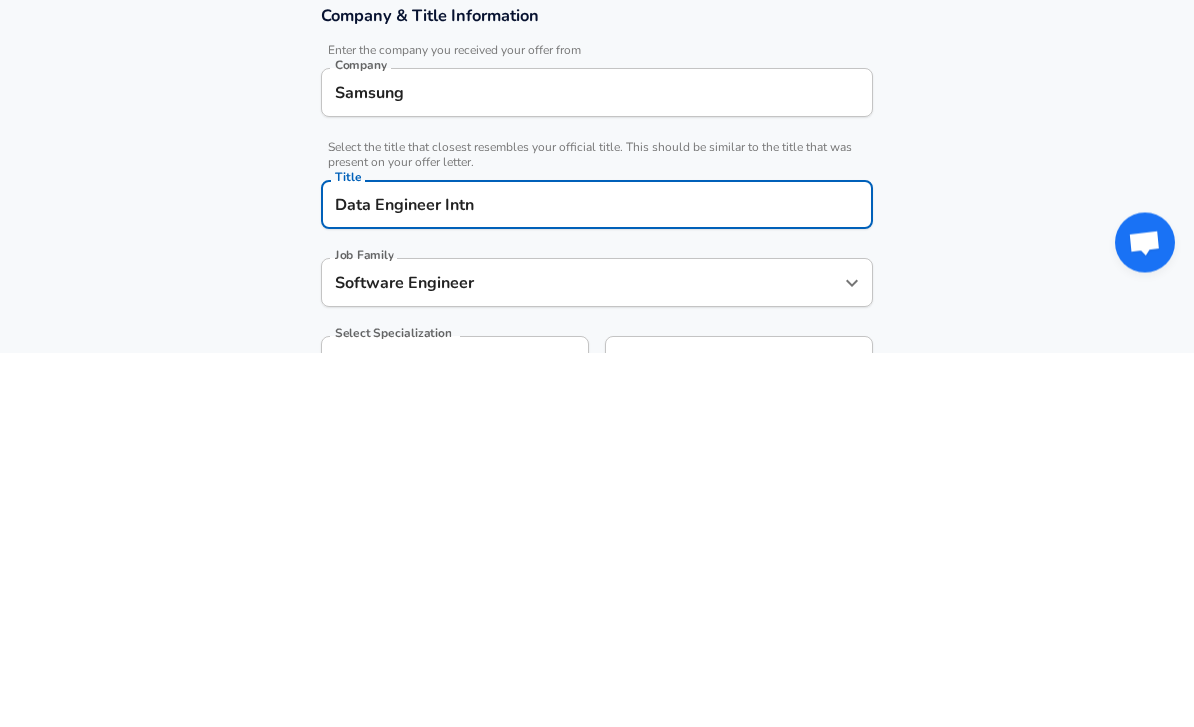 type on "Data Engineer" 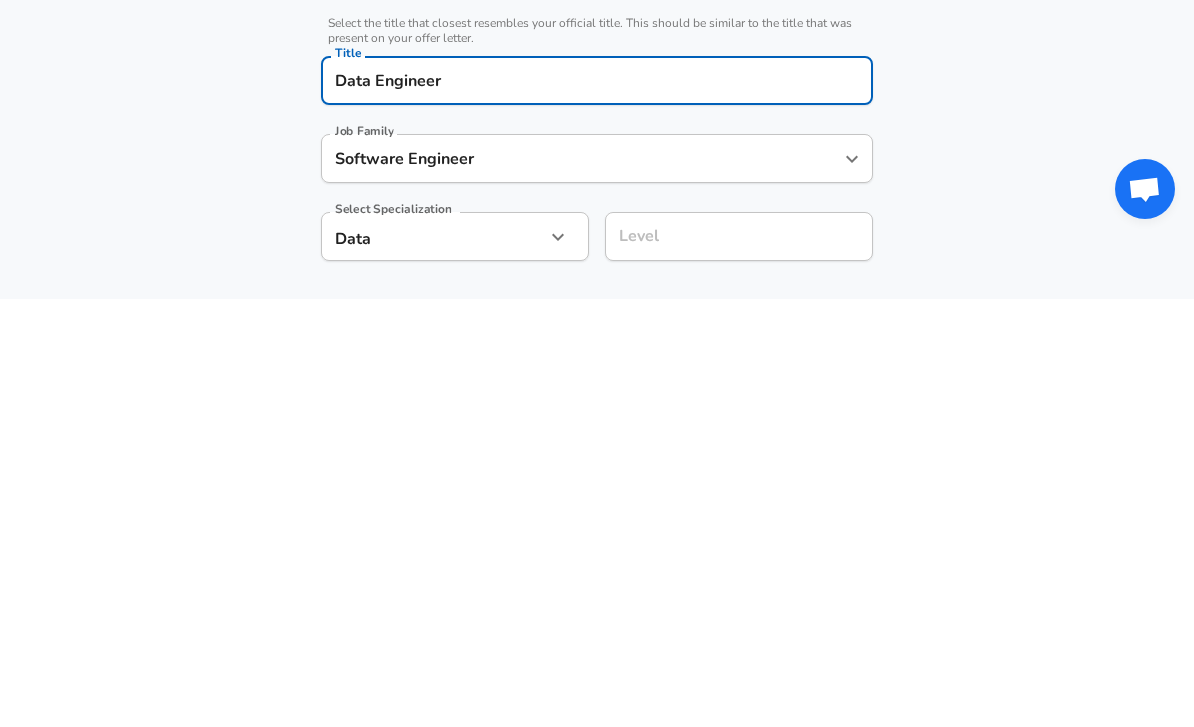 click on "Company & Title Information   Enter the company you received your offer from Company Samsung Company   Select the title that closest resembles your official title. This should be similar to the title that was present on your offer letter. Title Data Engineer Title Job Family Software Engineer Job Family Select Specialization Data Data Select Specialization Level Level" at bounding box center [597, 505] 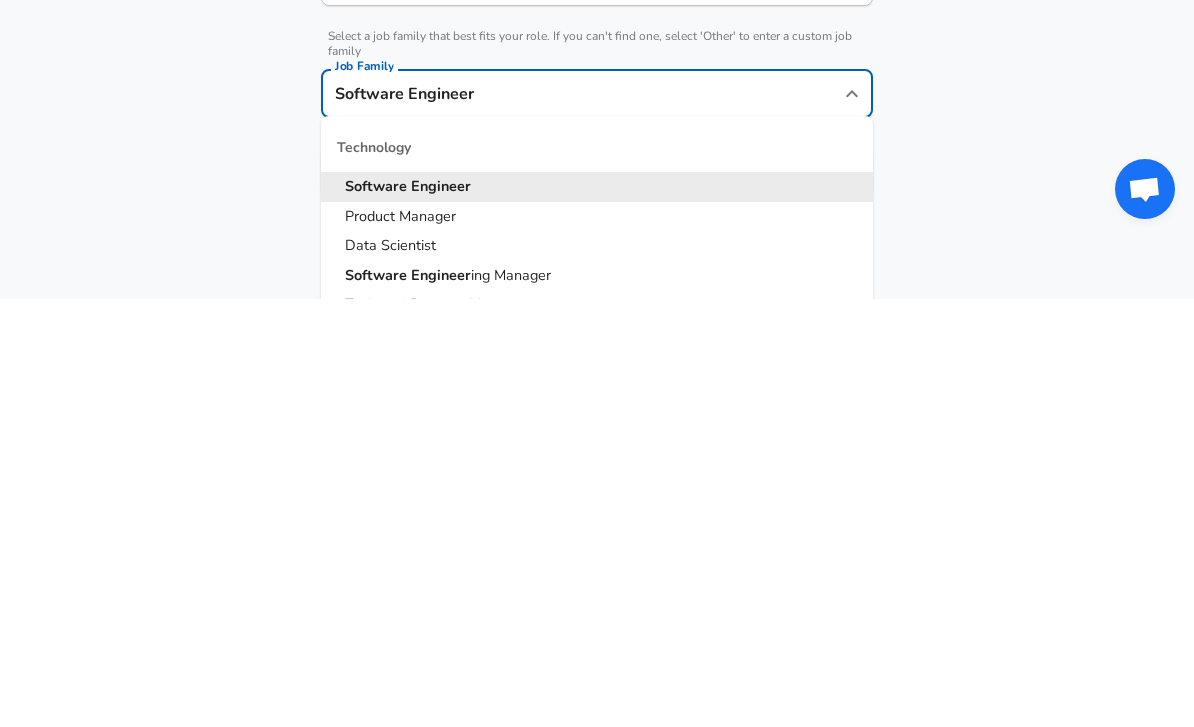 scroll, scrollTop: 211, scrollLeft: 0, axis: vertical 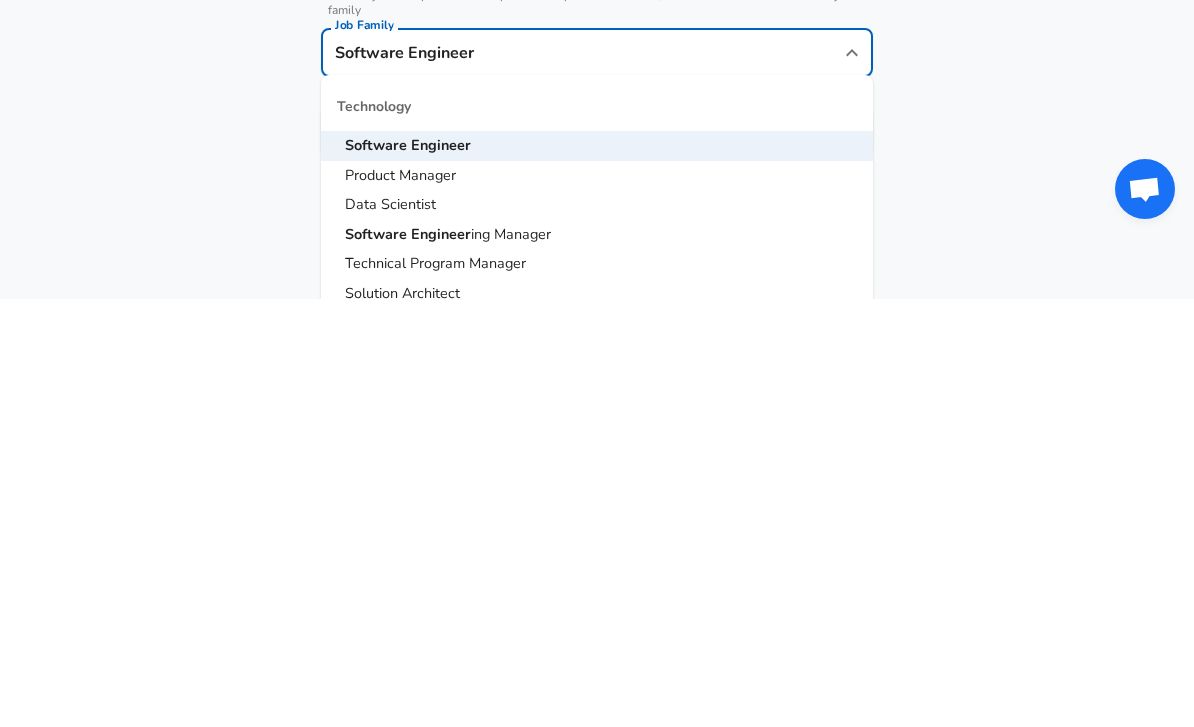 click on "Data Scientist" at bounding box center (390, 632) 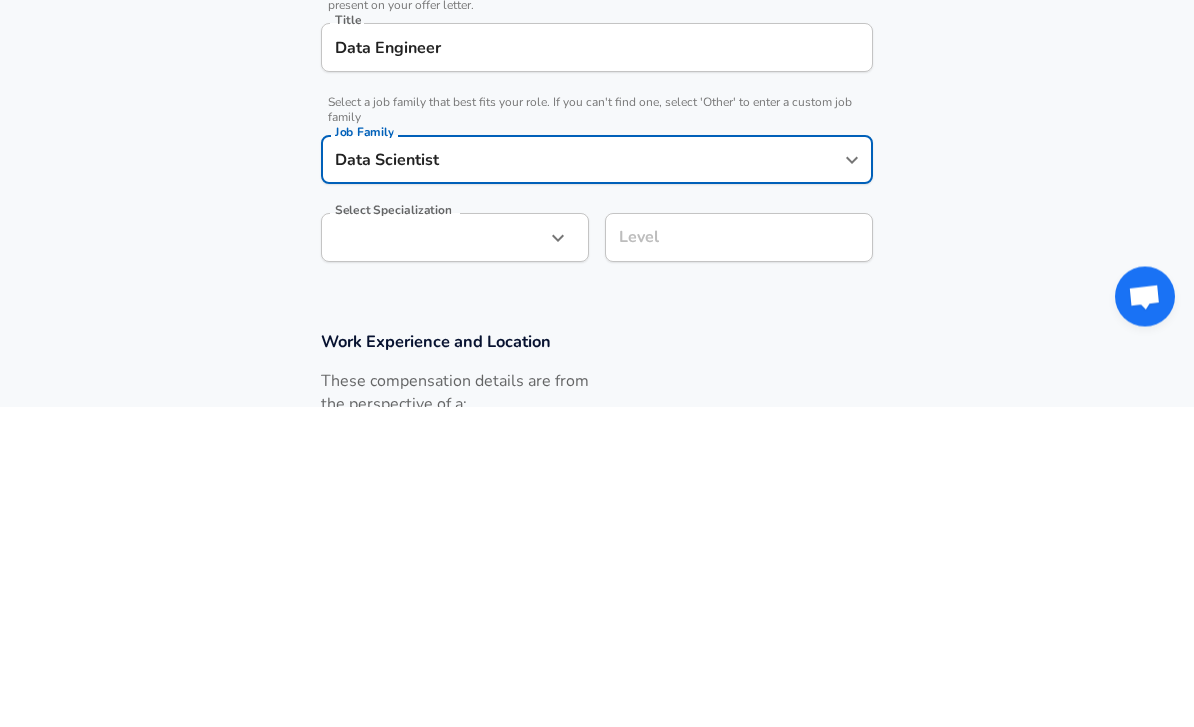 click on "Restart Add Your Salary Upload your offer letter   to verify your submission Enhance Privacy and Anonymity No Automatically hides specific fields until there are enough submissions to safely display the full details.   More Details Based on your submission and the data points that we have already collected, we will automatically hide and anonymize specific fields if there aren't enough data points to remain sufficiently anonymous. Company & Title Information   Enter the company you received your offer from Company Samsung Company   Select the title that closest resembles your official title. This should be similar to the title that was present on your offer letter. Title Data Engineer Title   Select a job family that best fits your role. If you can't find one, select 'Other' to enter a custom job family Job Family Data Scientist Job Family Select Specialization ​ Data Select Specialization Level Level Work Experience and Location These compensation details are from the perspective of a: New Offer Employee" at bounding box center [597, 152] 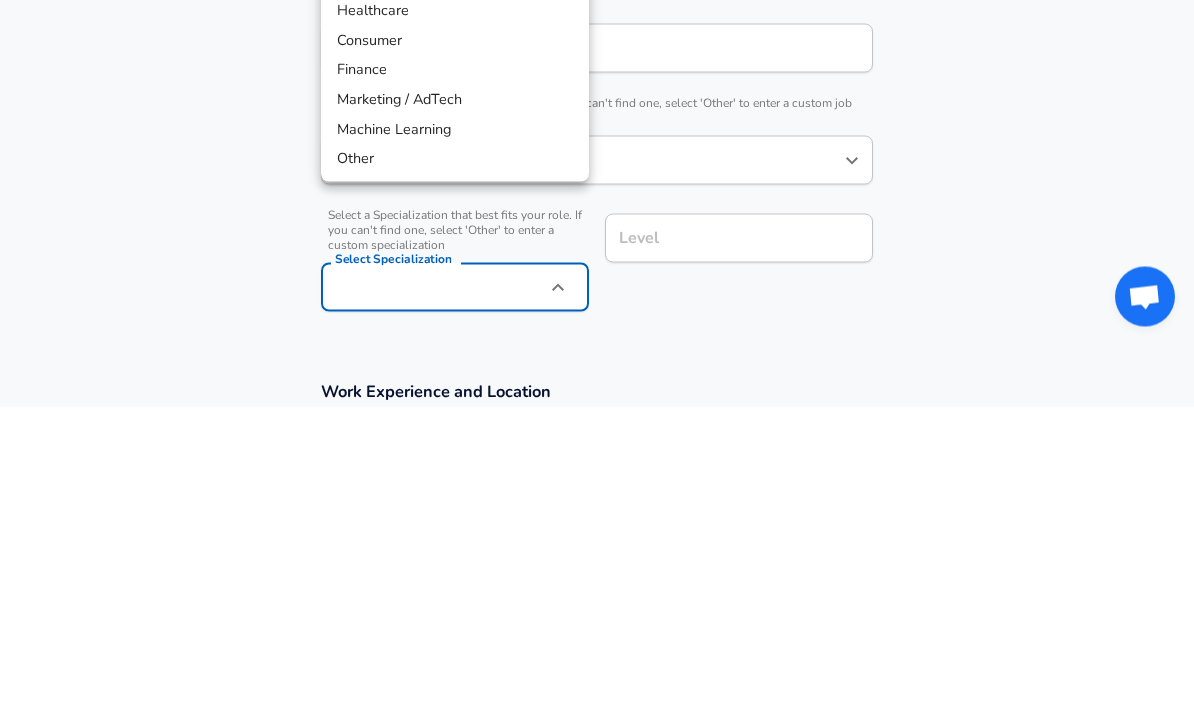 scroll, scrollTop: 592, scrollLeft: 0, axis: vertical 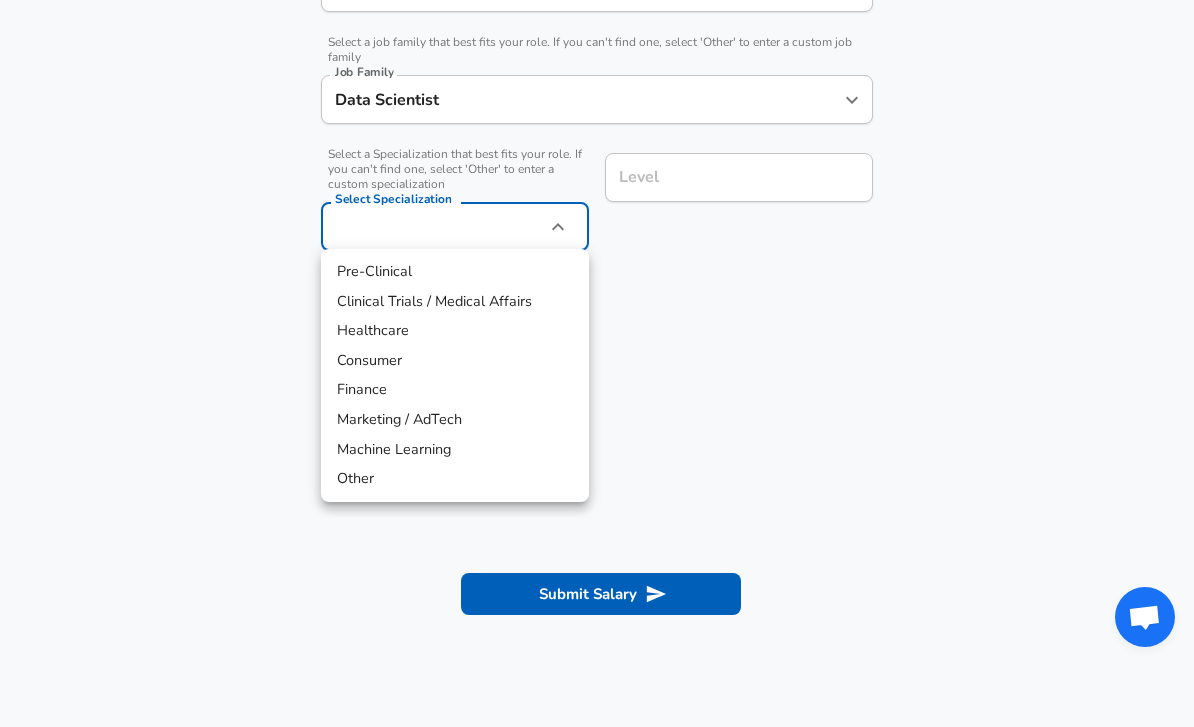 click on "Other" at bounding box center (455, 479) 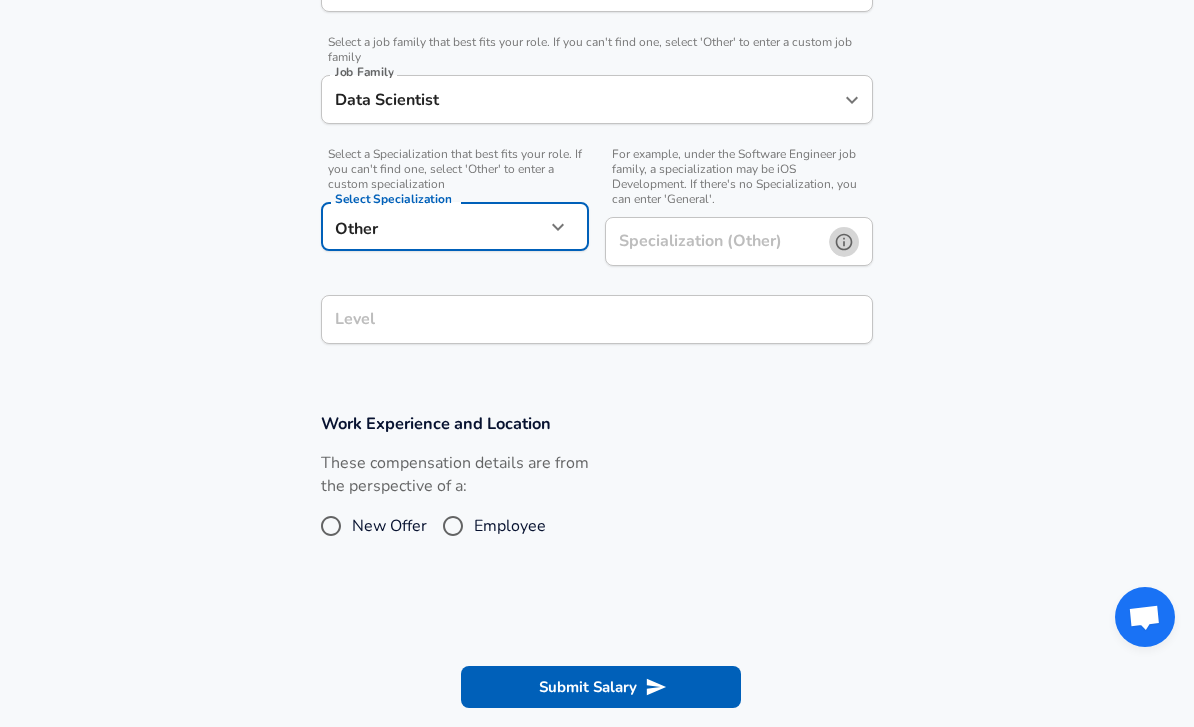 click at bounding box center [844, 242] 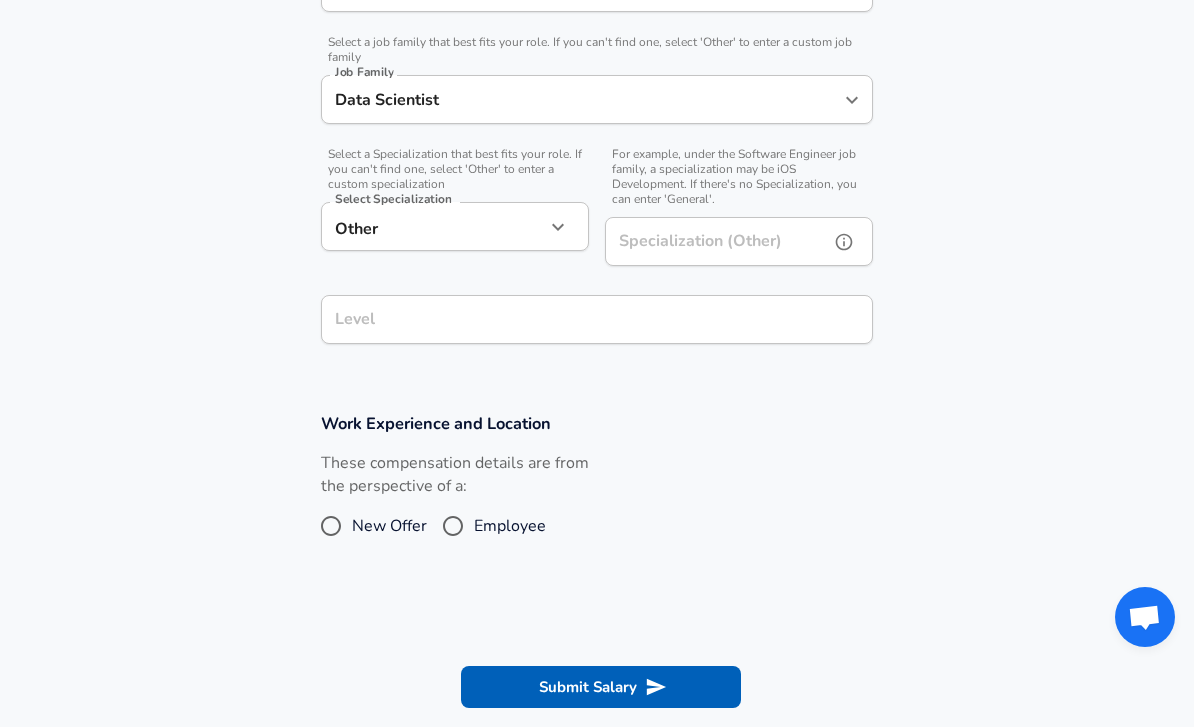 click on "Specialization (Other)" at bounding box center (713, 241) 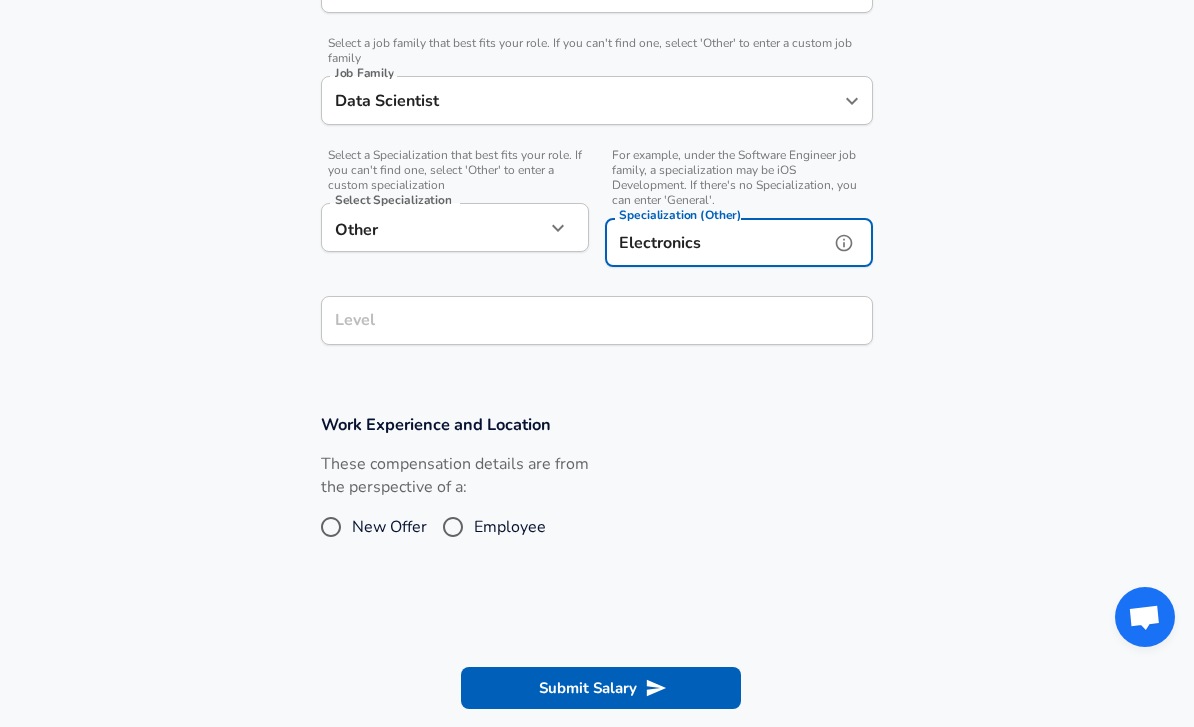 type on "Electronics" 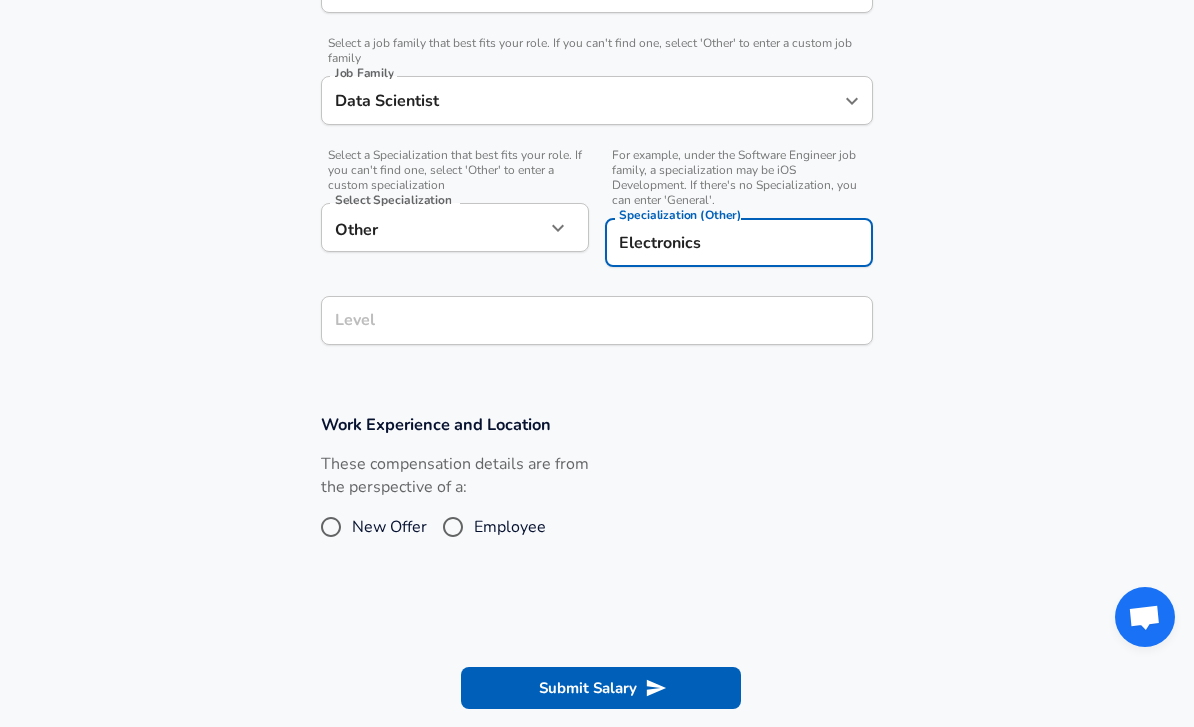 click on "Level" at bounding box center [597, 320] 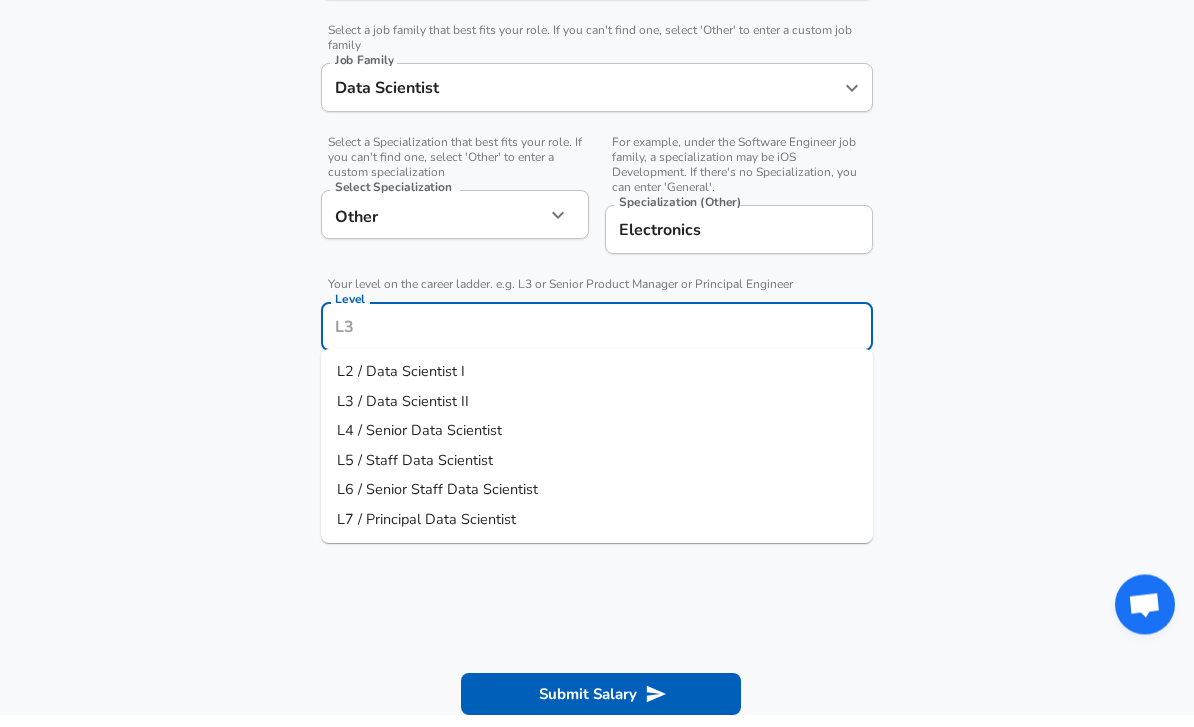 click on "Data Scientist" at bounding box center (582, 100) 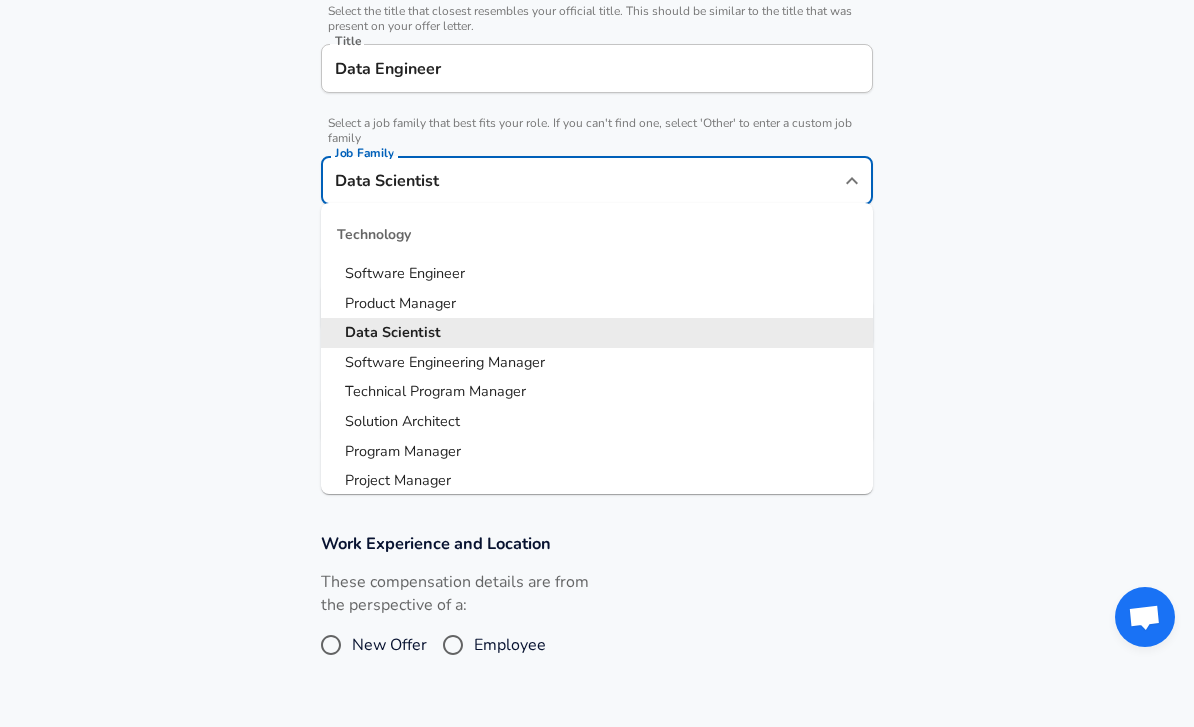 scroll, scrollTop: 506, scrollLeft: 0, axis: vertical 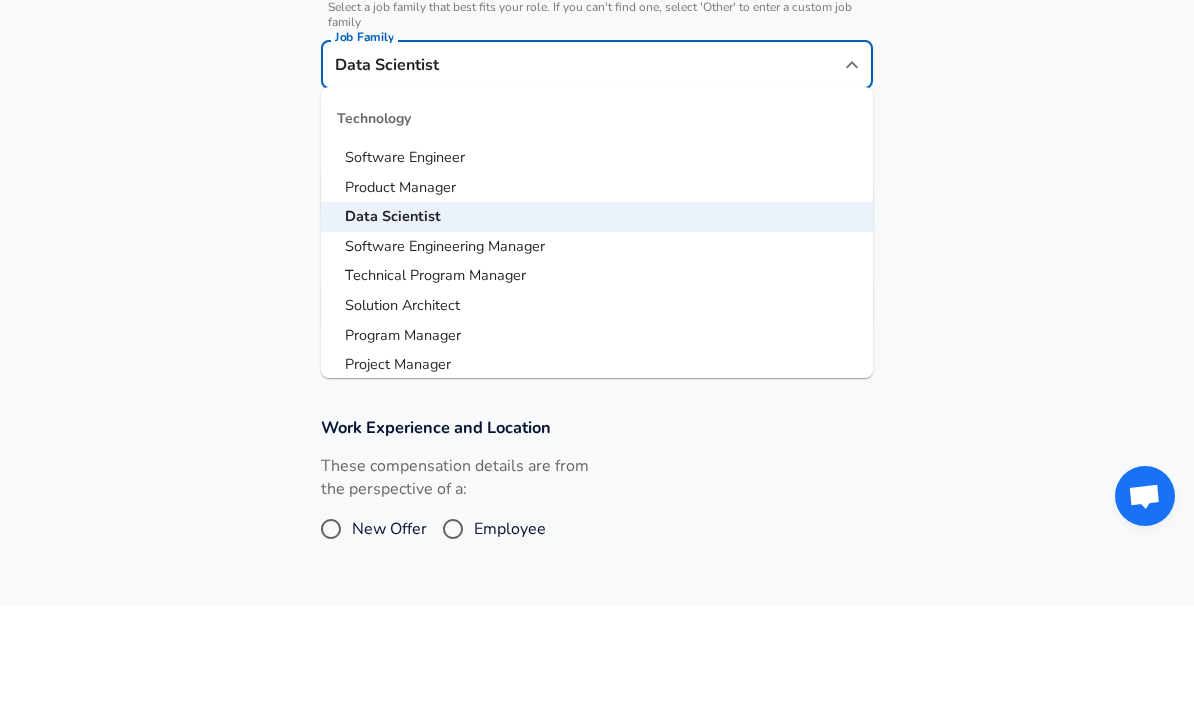 click on "Software Engineer" at bounding box center (405, 278) 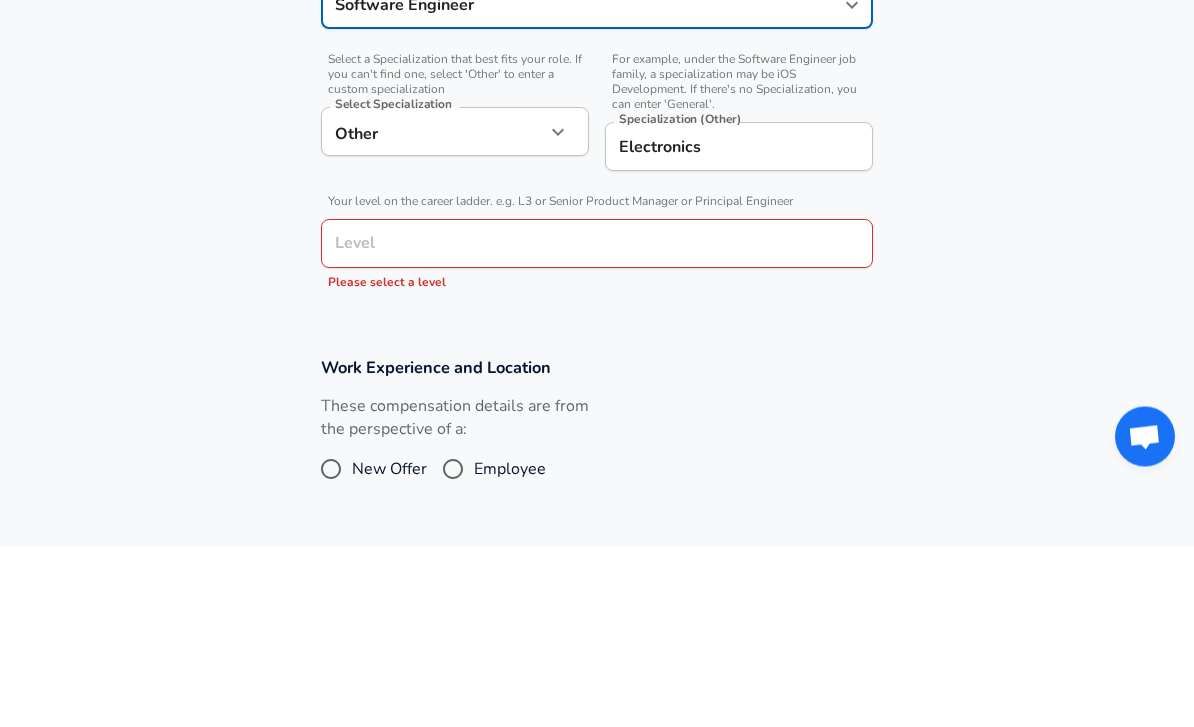 click on "Level Level Please select a level" at bounding box center (597, 437) 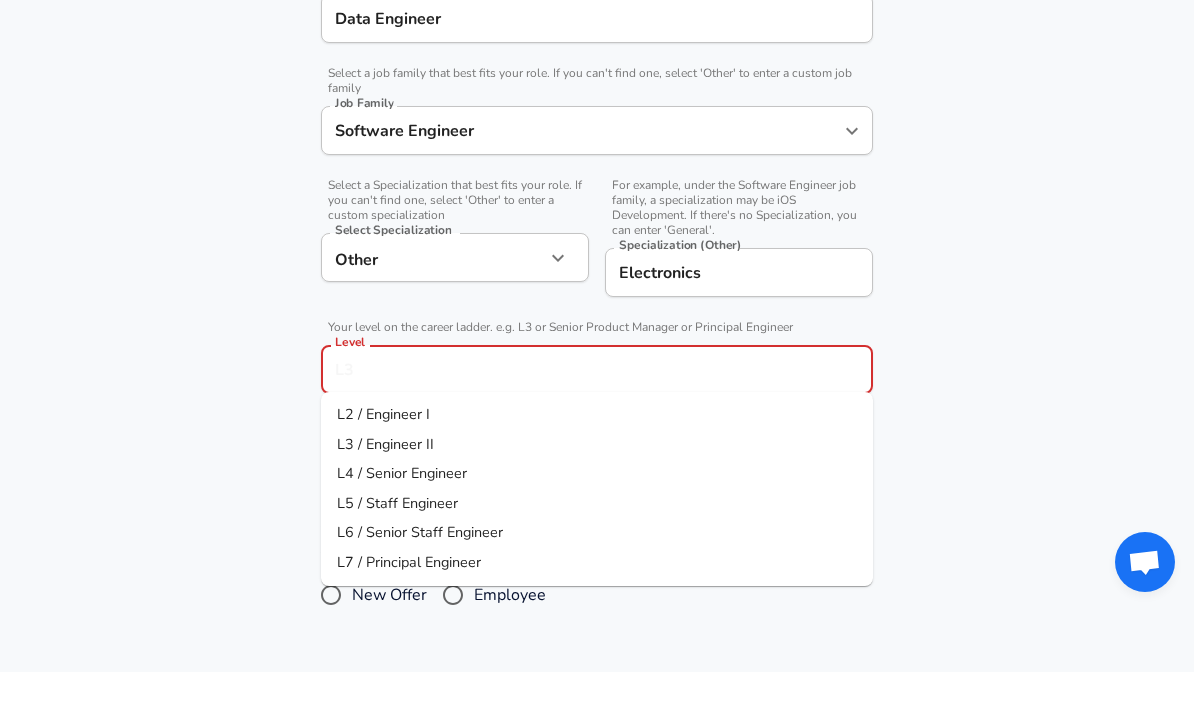 scroll, scrollTop: 392, scrollLeft: 0, axis: vertical 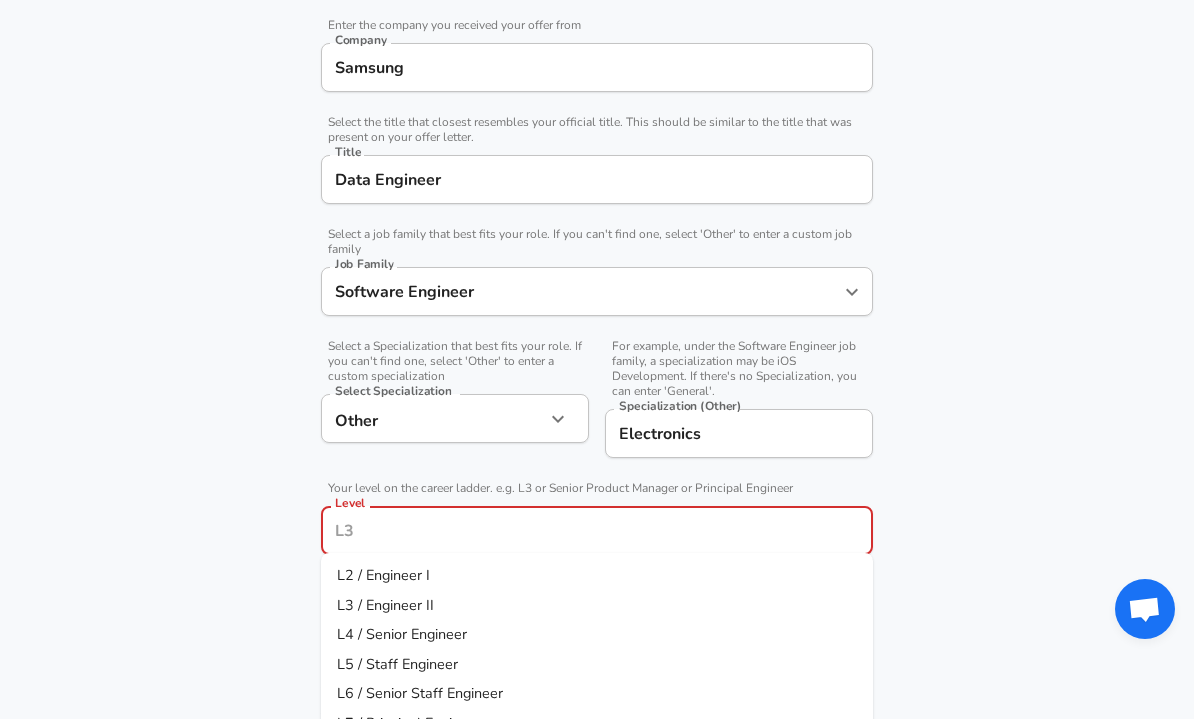 click on "Data Engineer" at bounding box center [597, 187] 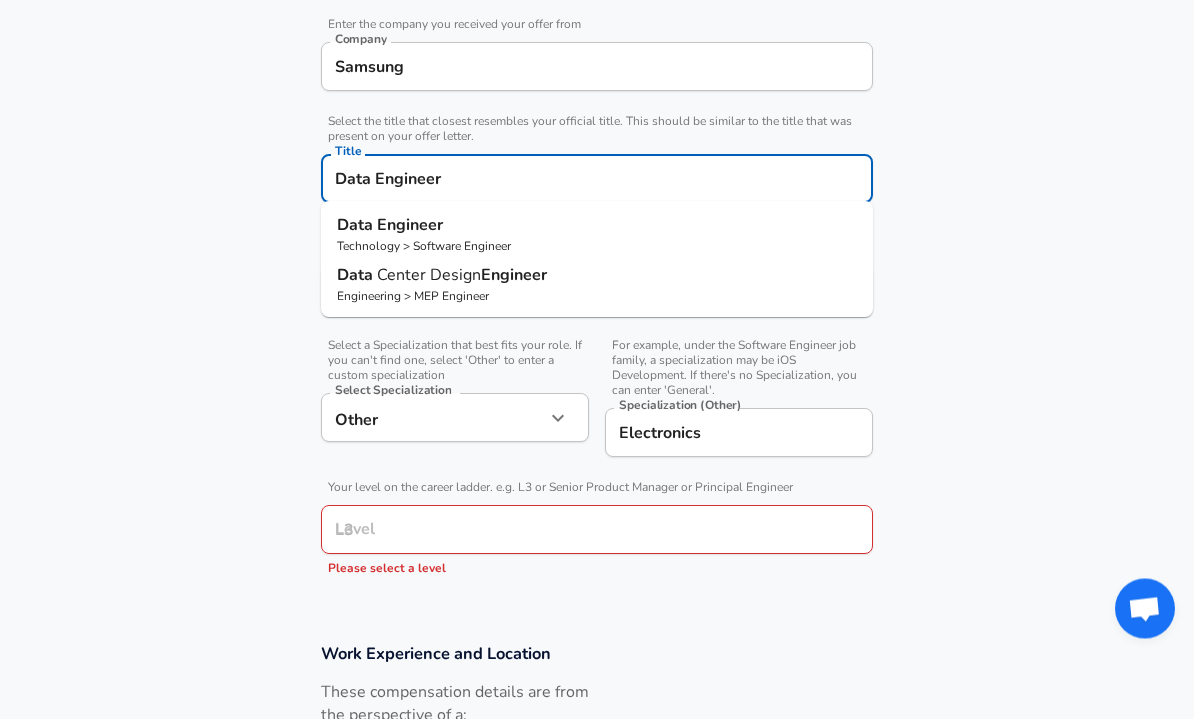 click on "Data Engineer" at bounding box center [597, 187] 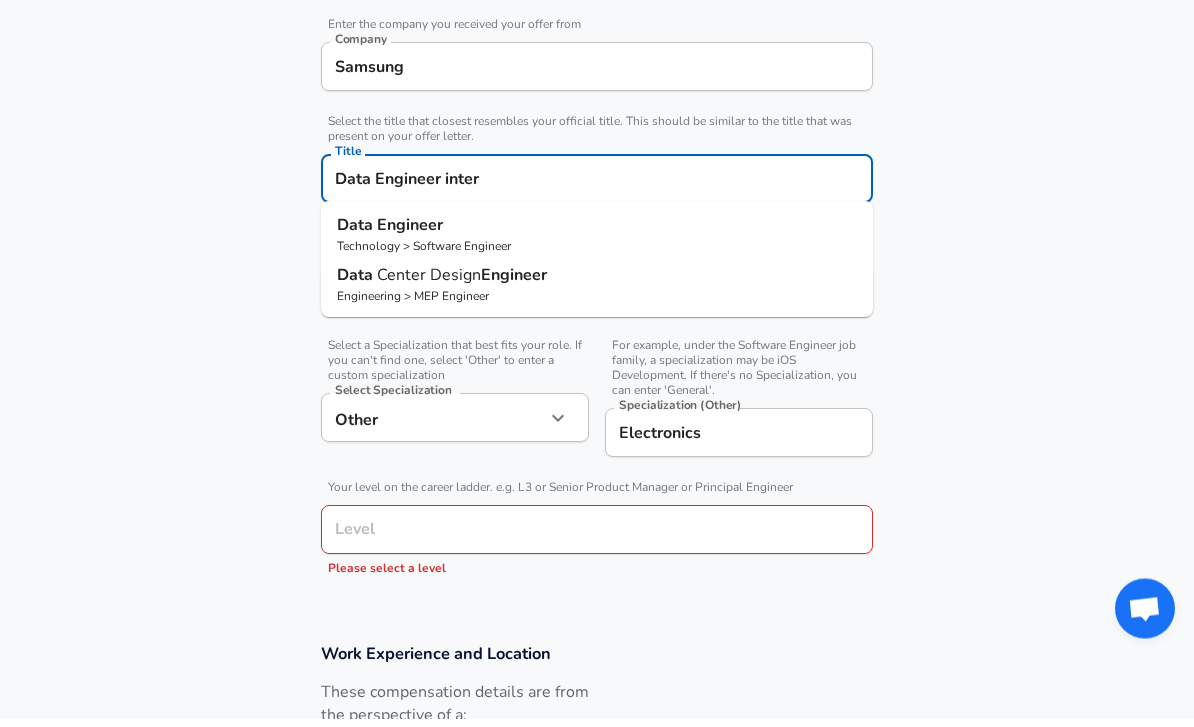 type on "Data Engineer intern" 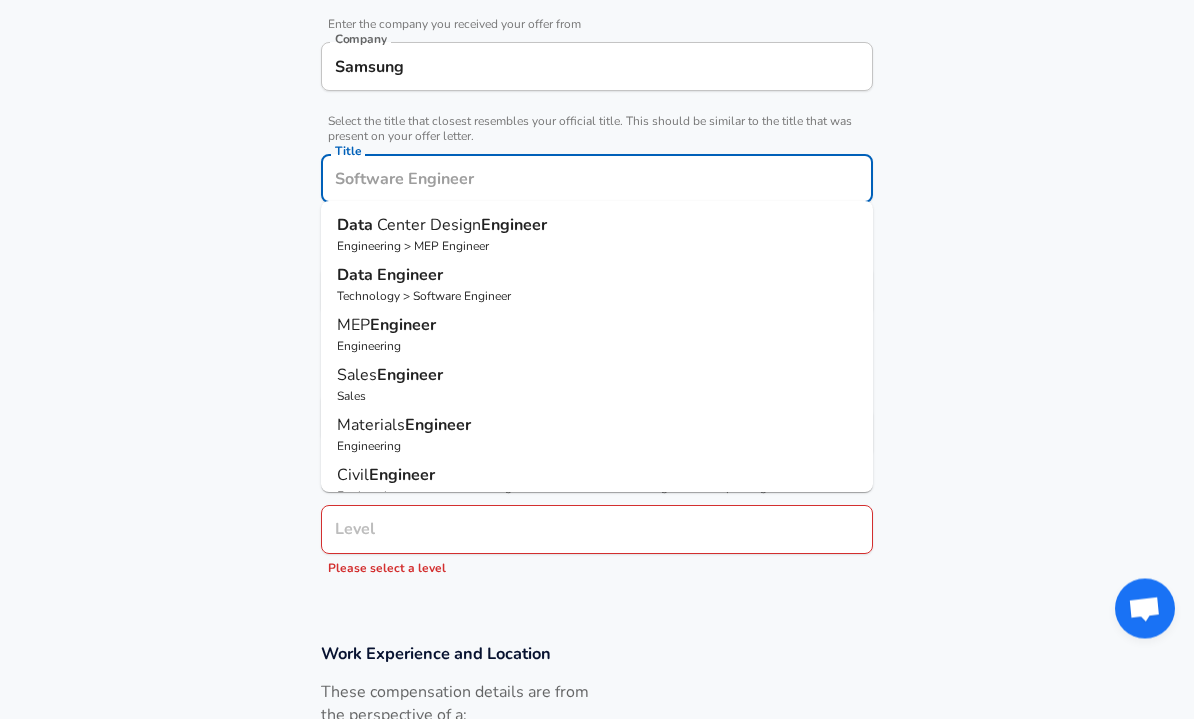 click on "Submit Salary" at bounding box center [601, 925] 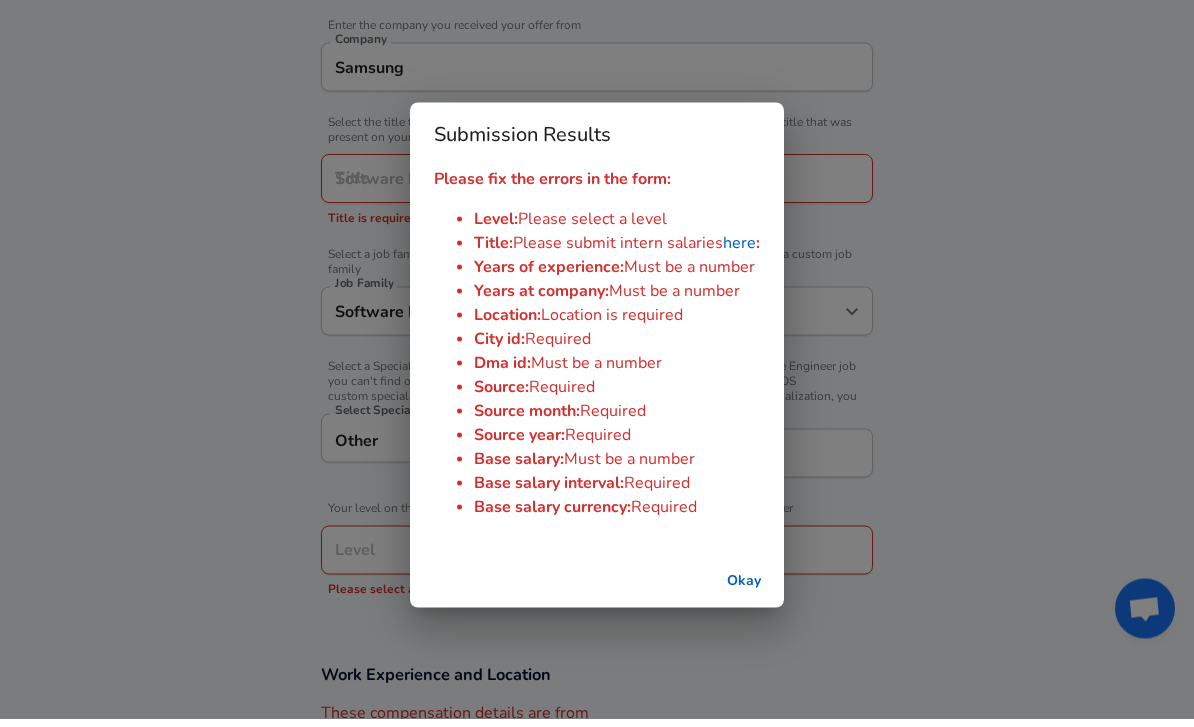 scroll, scrollTop: 401, scrollLeft: 0, axis: vertical 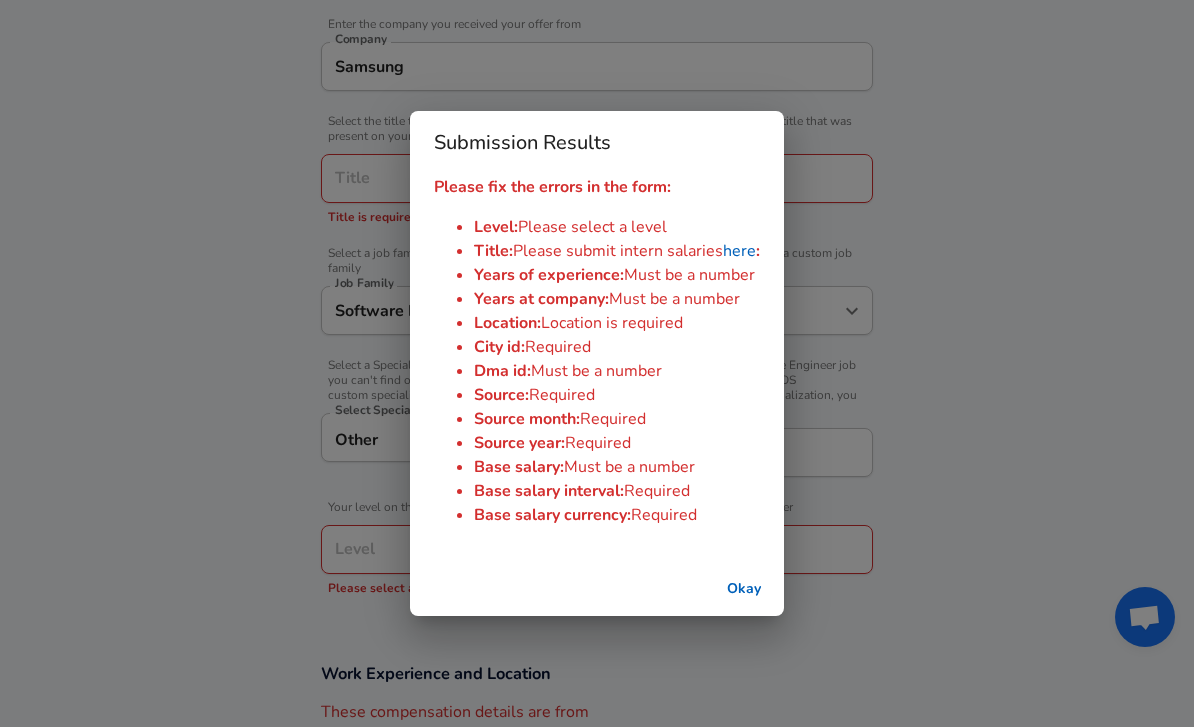 click on "Submission Results Please fix the errors in the form: Level :  Please select a level Title :  Please submit intern salaries  here : Years  of  experience :  Must be a number Years  at  company :  Must be a number Location :  Location is required City  id :  Required Dma  id :  Must be a number Source :  Required Source  month :  Required Source  year :  Required Base  salary :  Must be a number Base  salary  interval :  Required Base  salary  currency :  Required Okay" at bounding box center (597, 363) 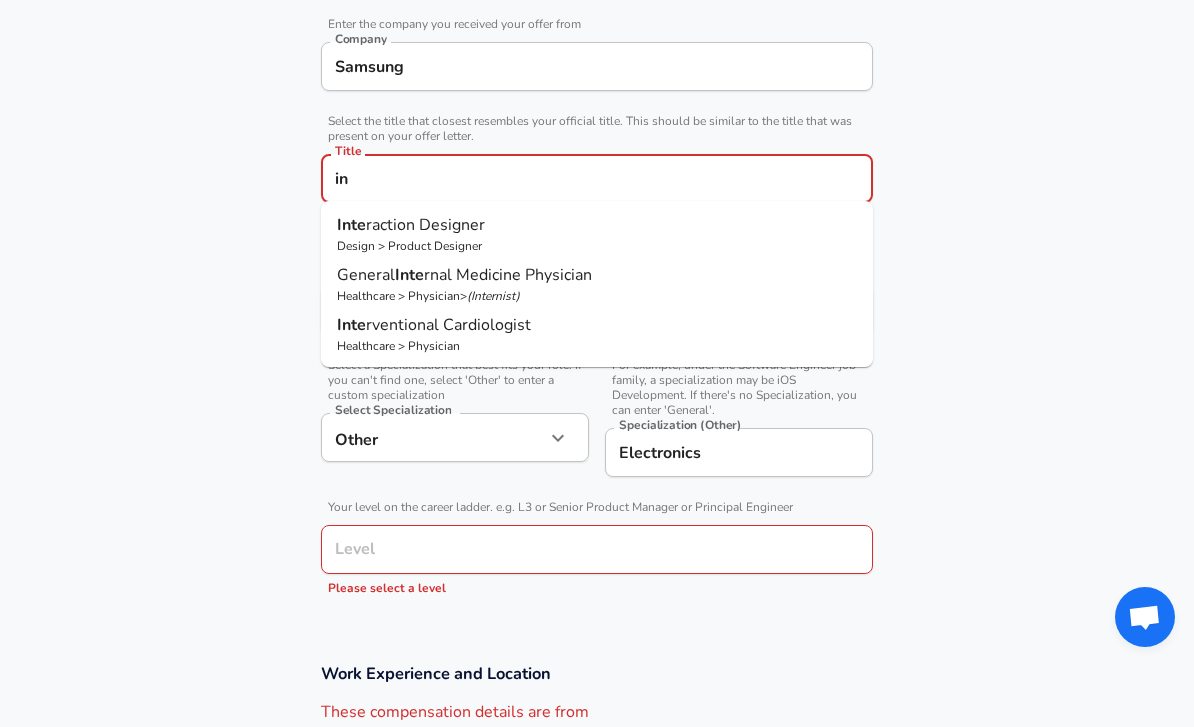 type on "i" 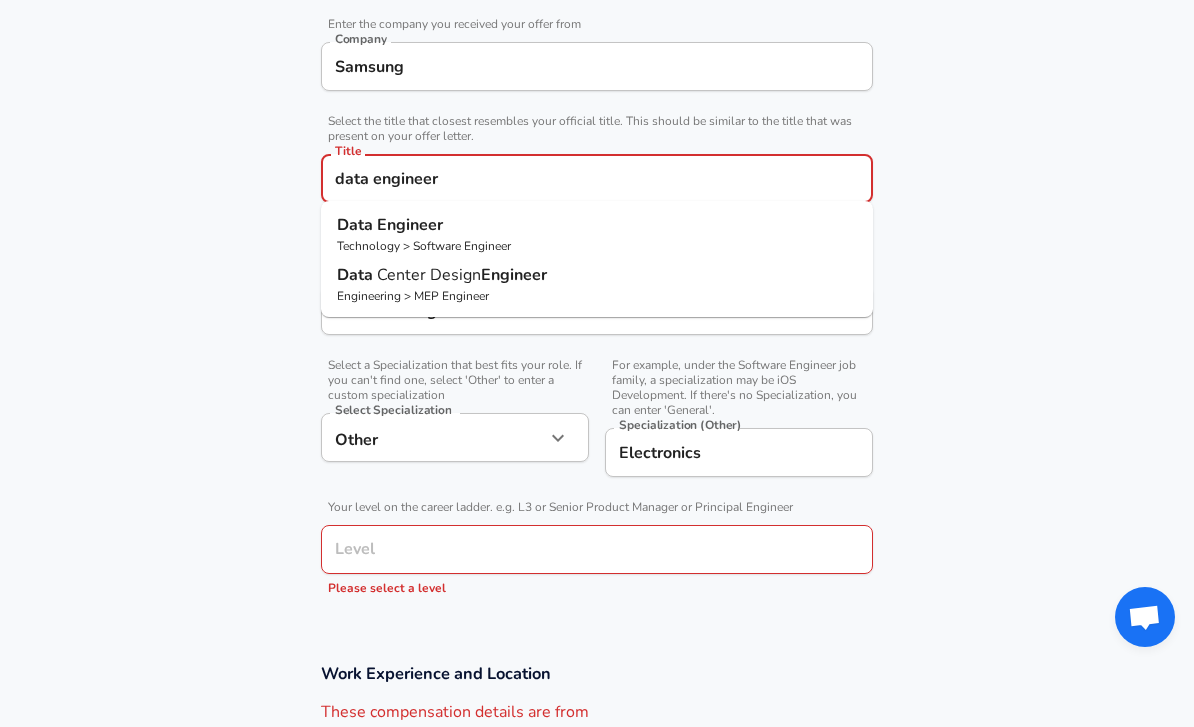 scroll, scrollTop: 382, scrollLeft: 0, axis: vertical 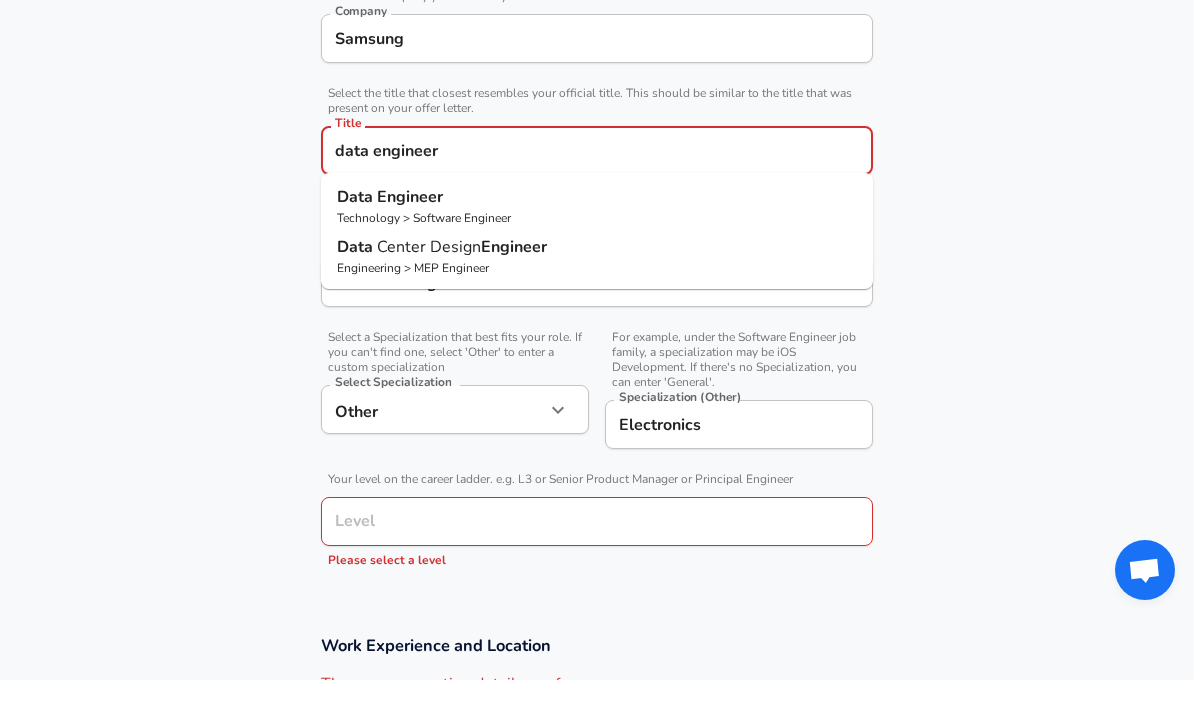 click on "Data     Engineer" at bounding box center [597, 244] 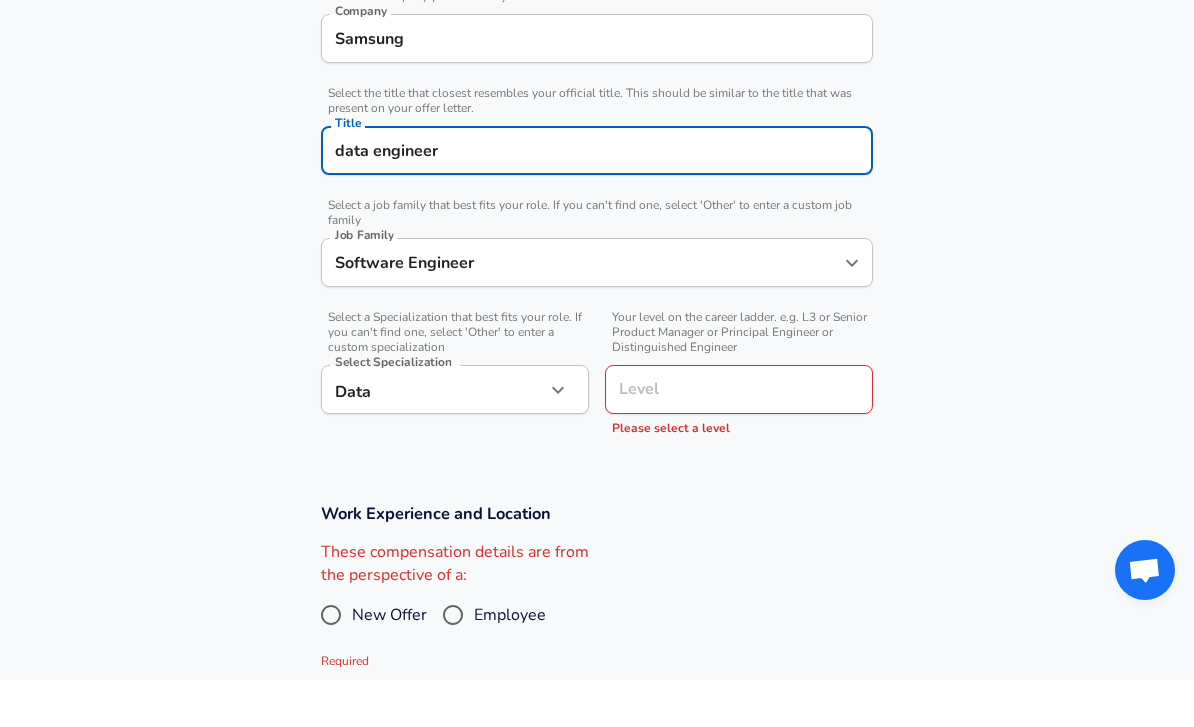 type on "Data Engineer" 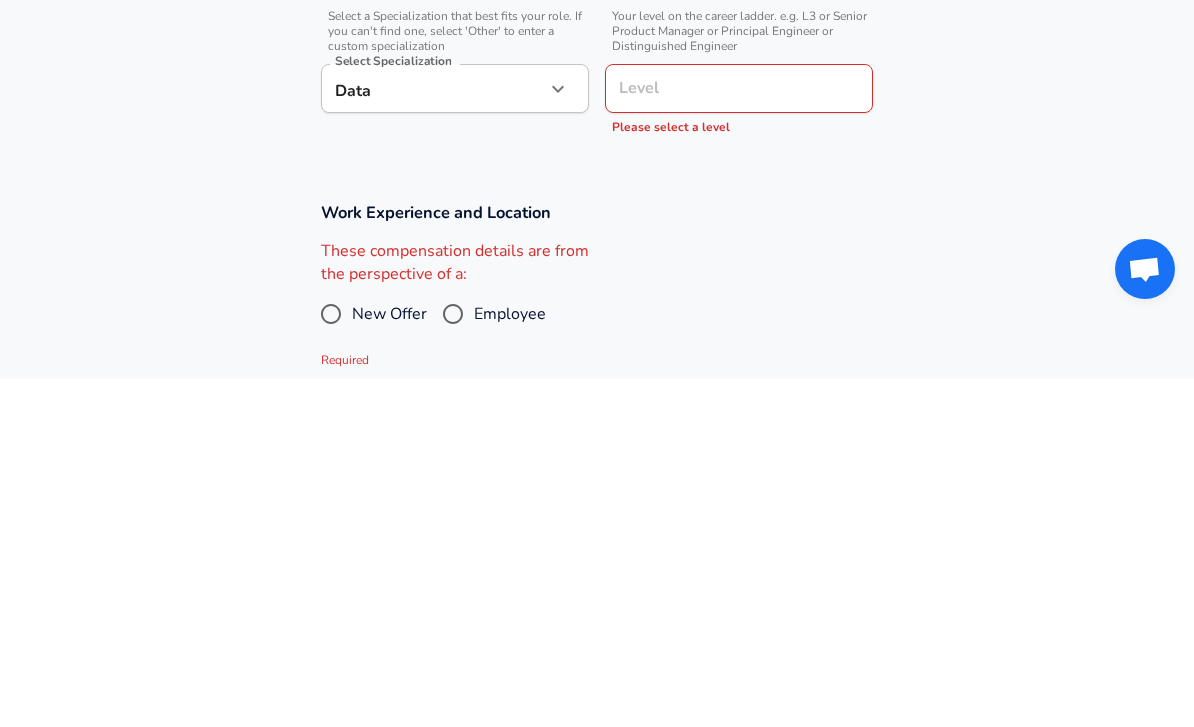 click on "Level" at bounding box center [739, 436] 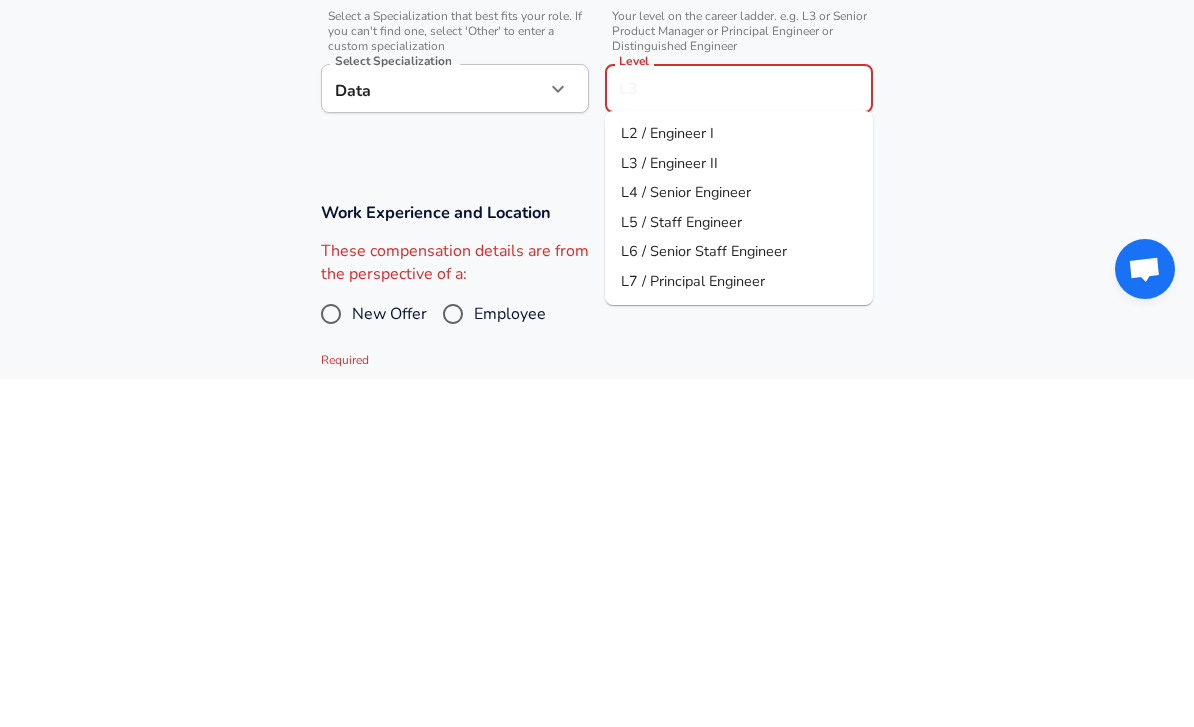 click on "L2 / Engineer I" at bounding box center [667, 481] 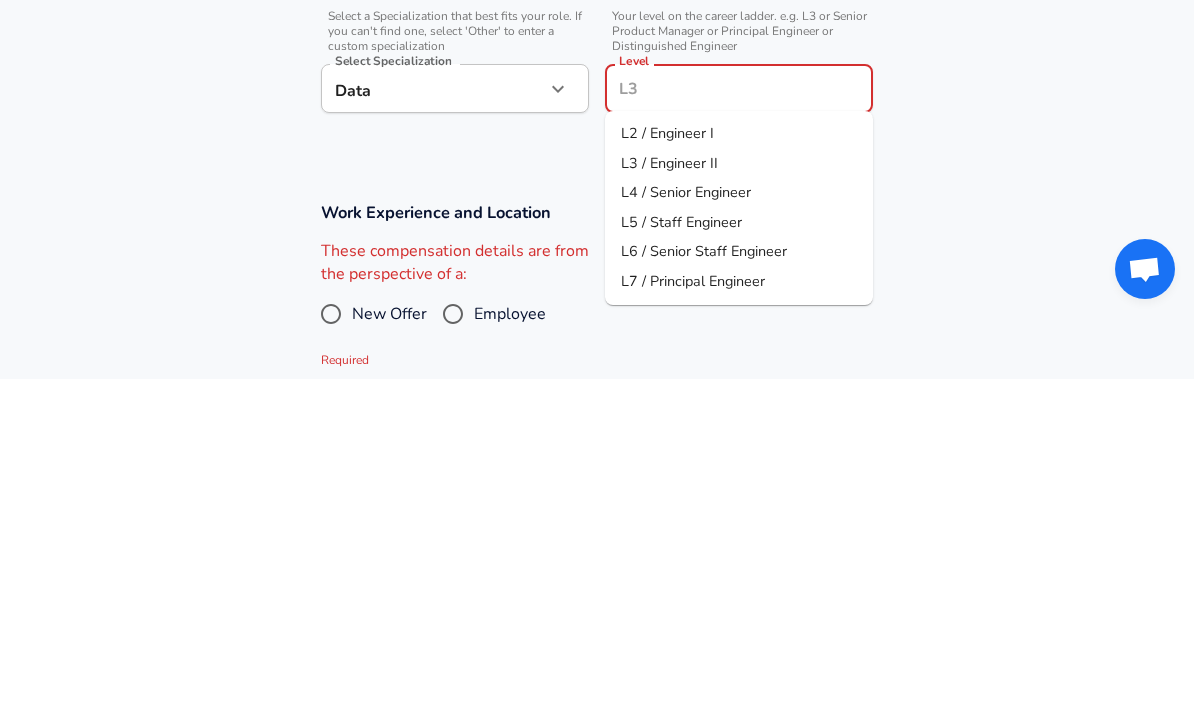 type on "L2 / Engineer I" 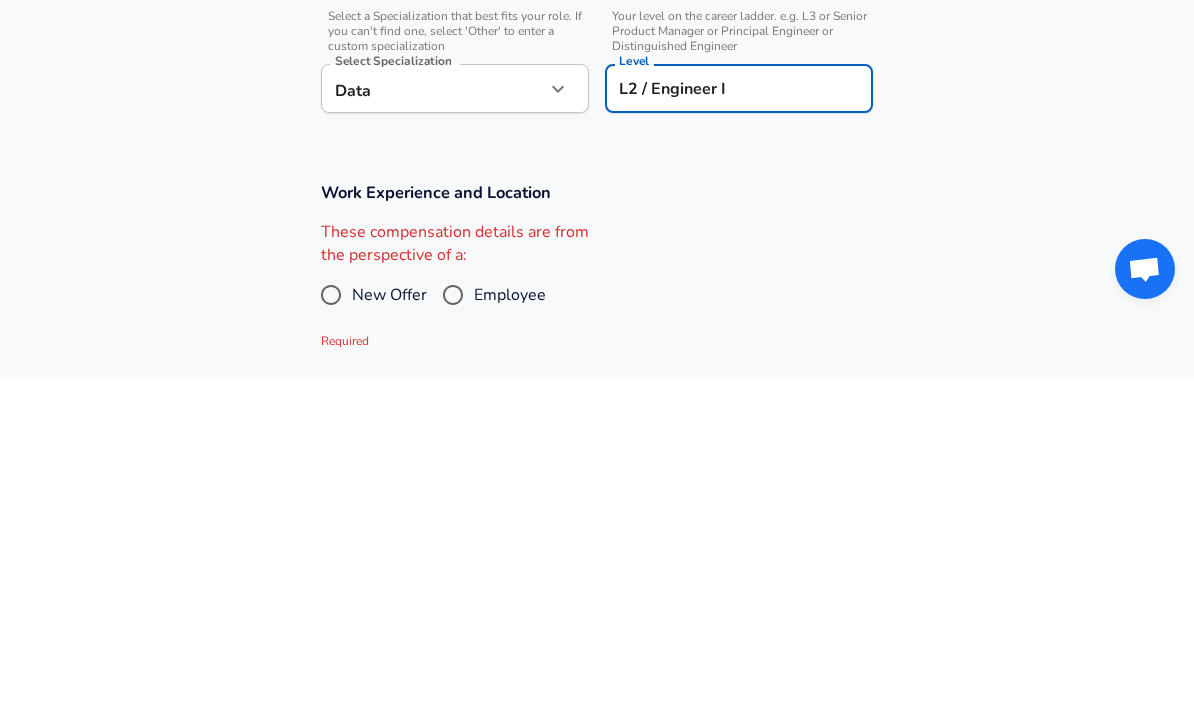 scroll, scrollTop: 730, scrollLeft: 0, axis: vertical 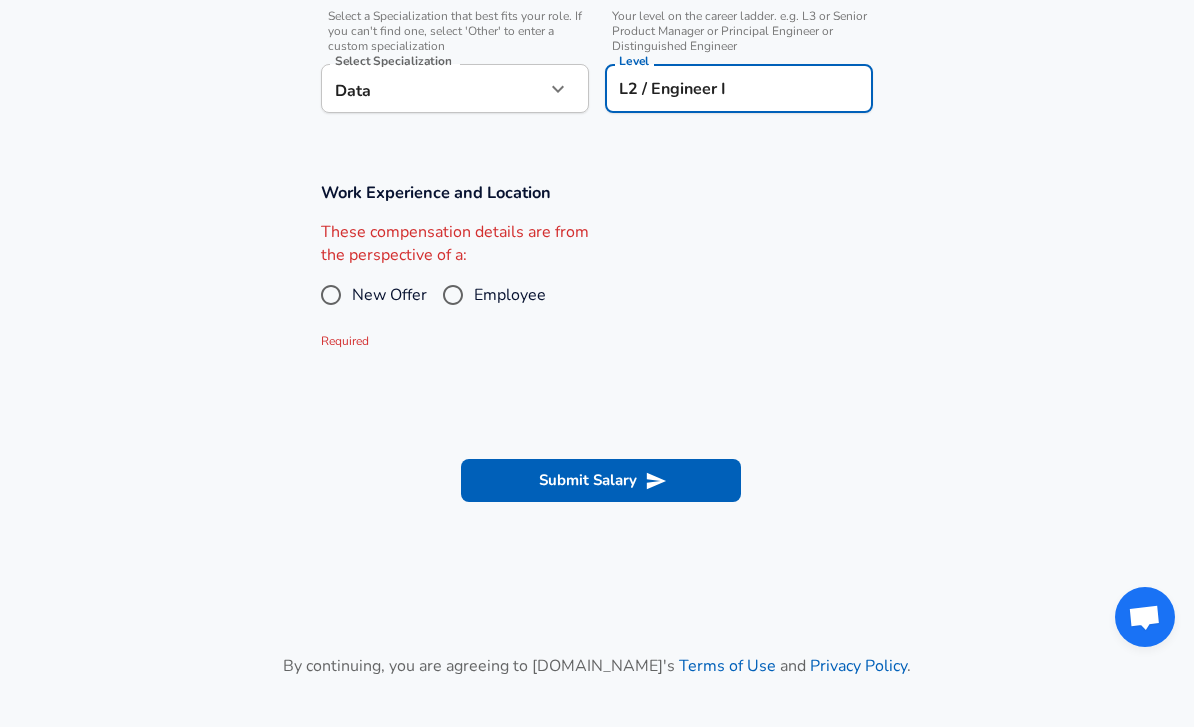 click on "Employee" at bounding box center (453, 295) 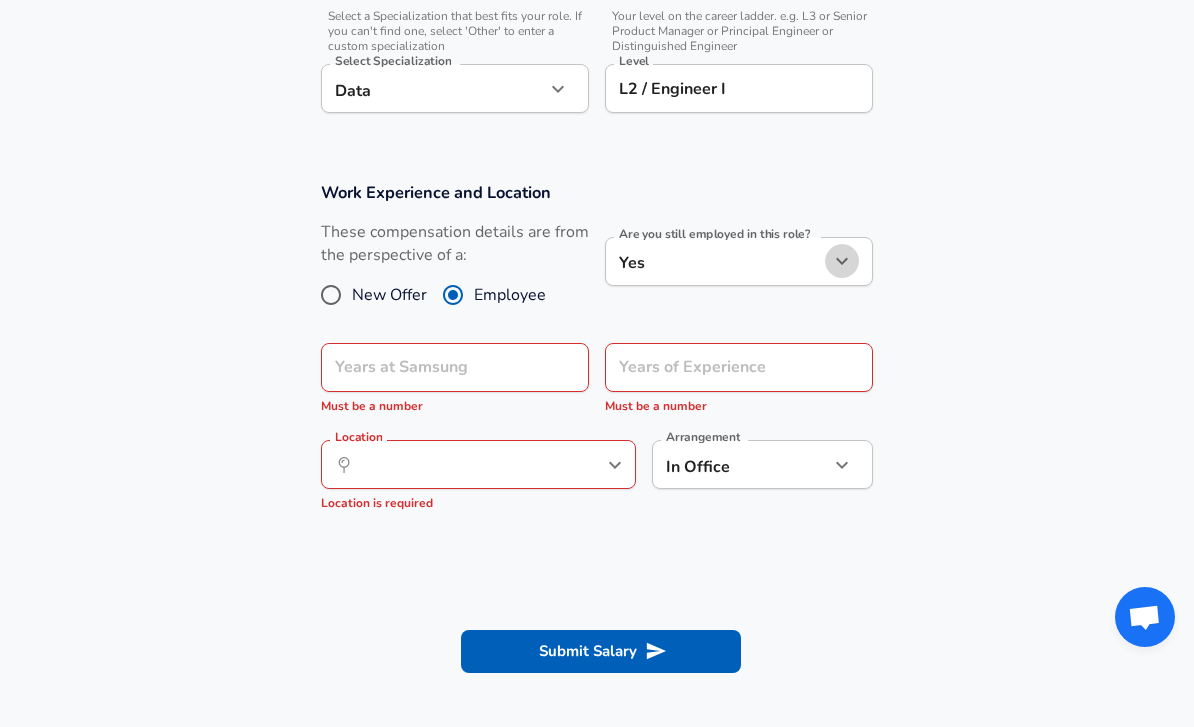 click 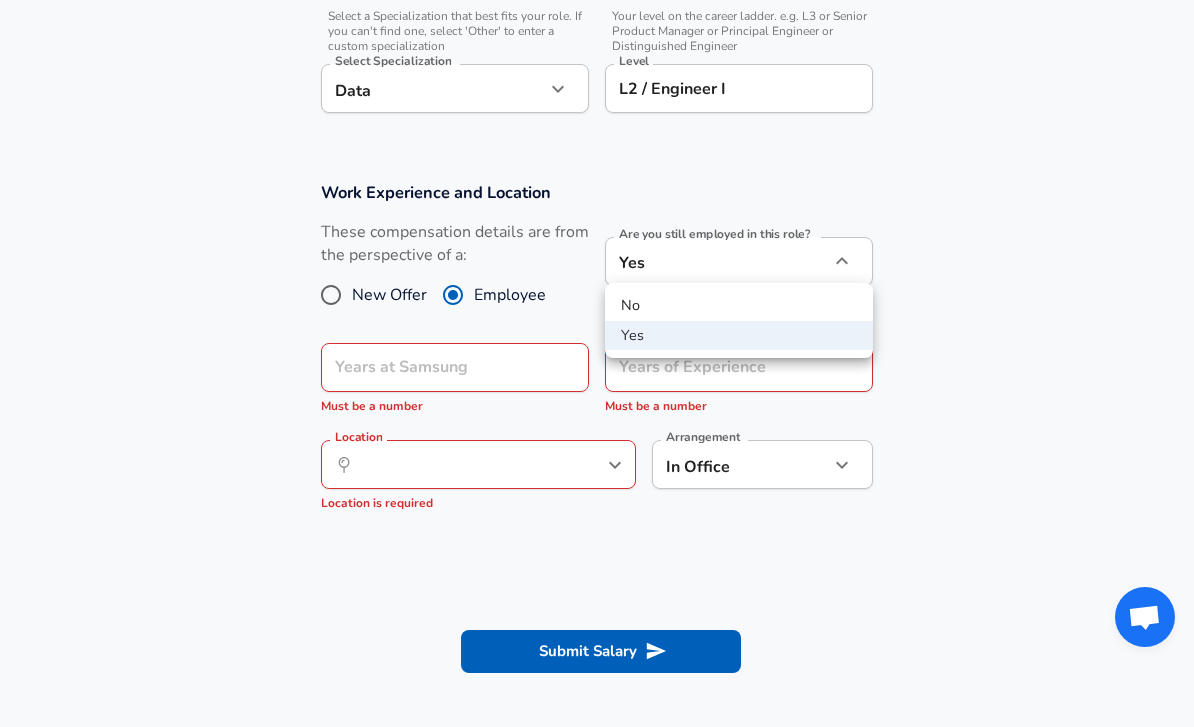 click on "Yes" at bounding box center [739, 336] 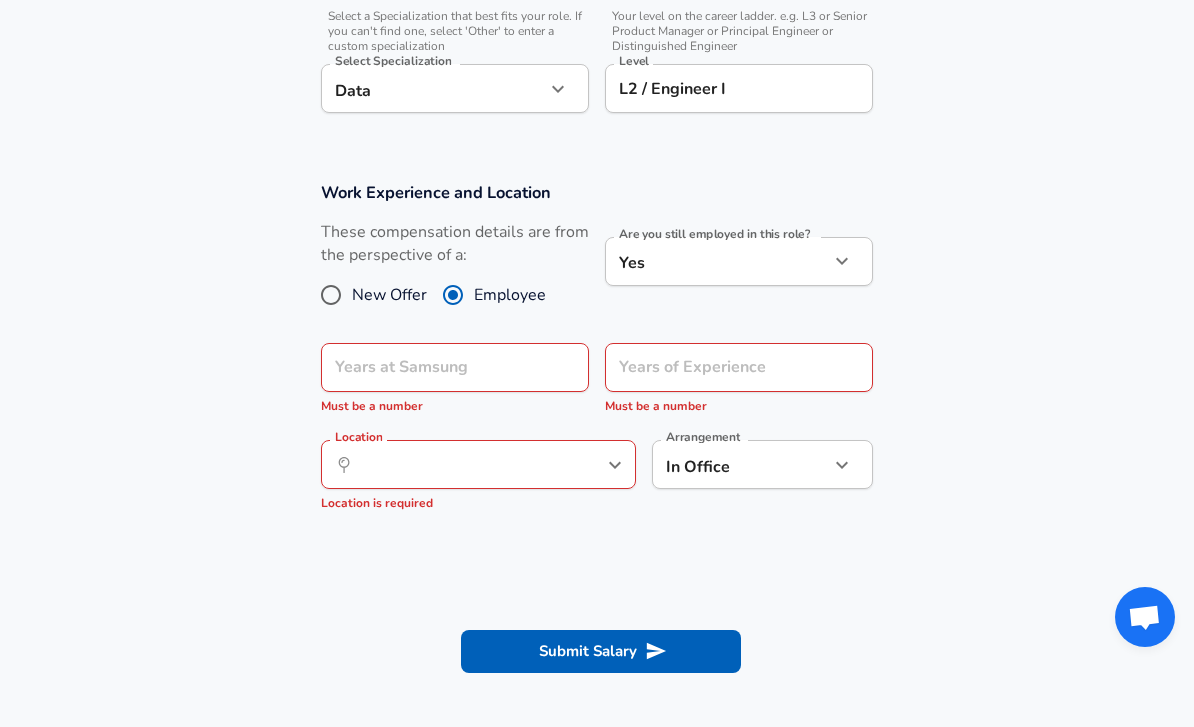 click on "Years of Experience Years of Experience Must be a number" at bounding box center [731, 376] 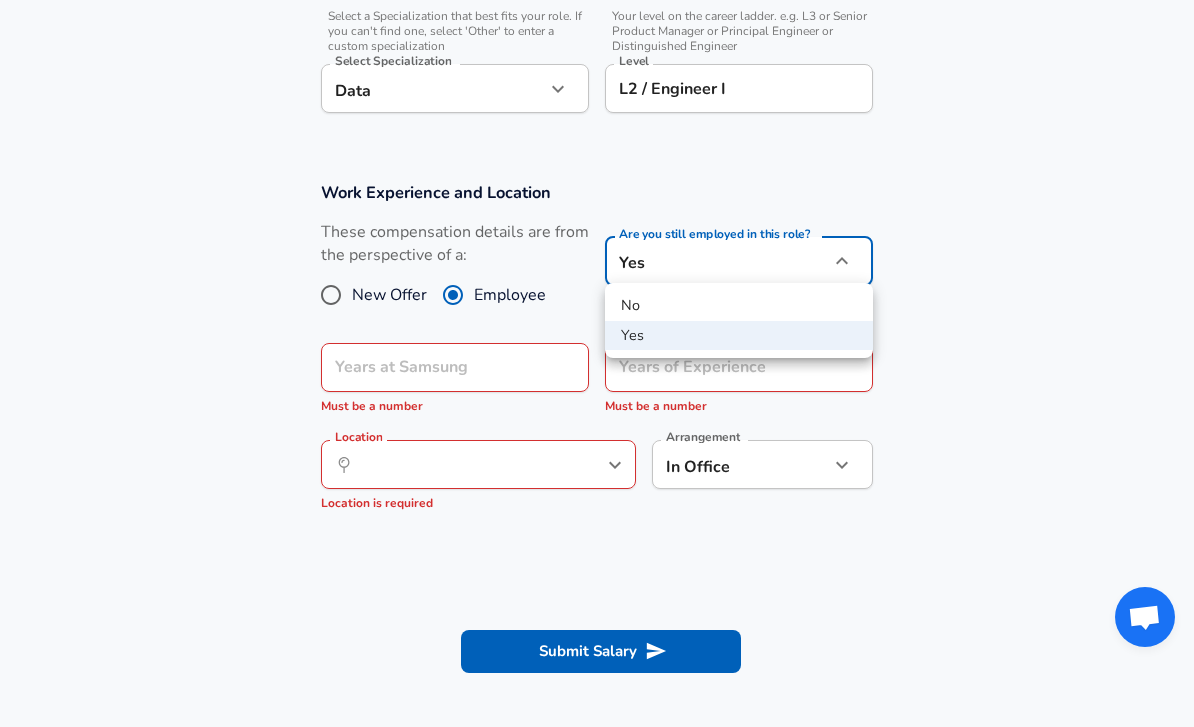 click on "No" at bounding box center (739, 306) 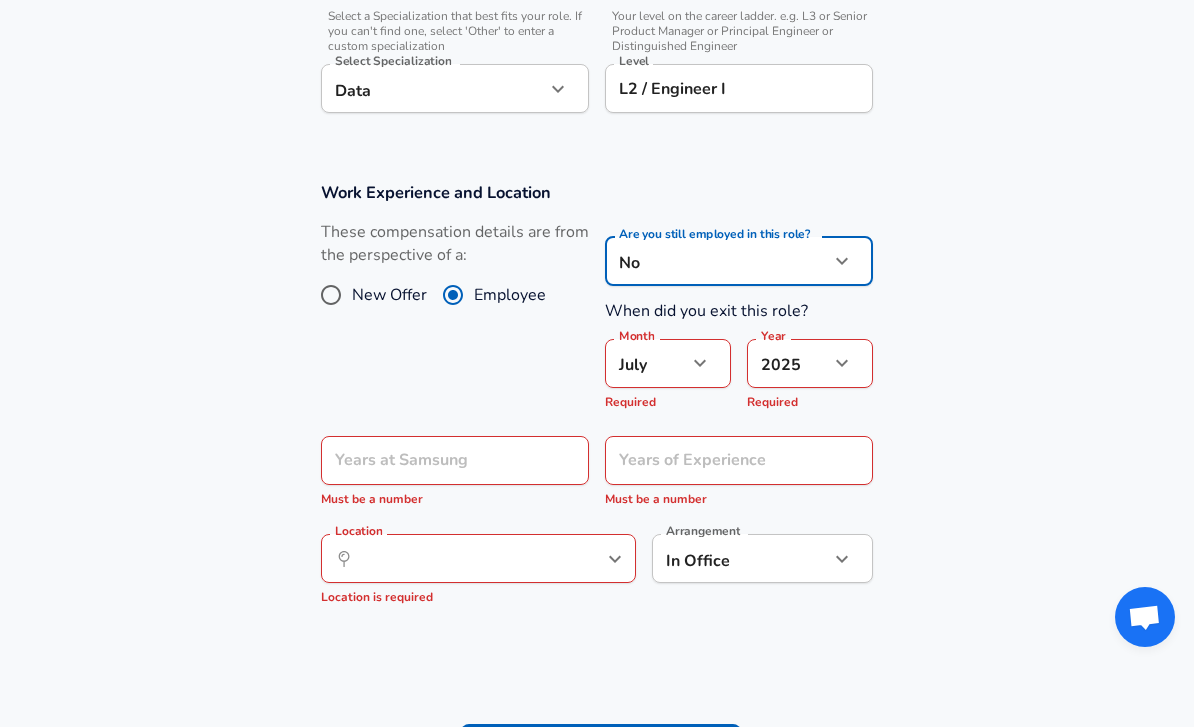 type on "no" 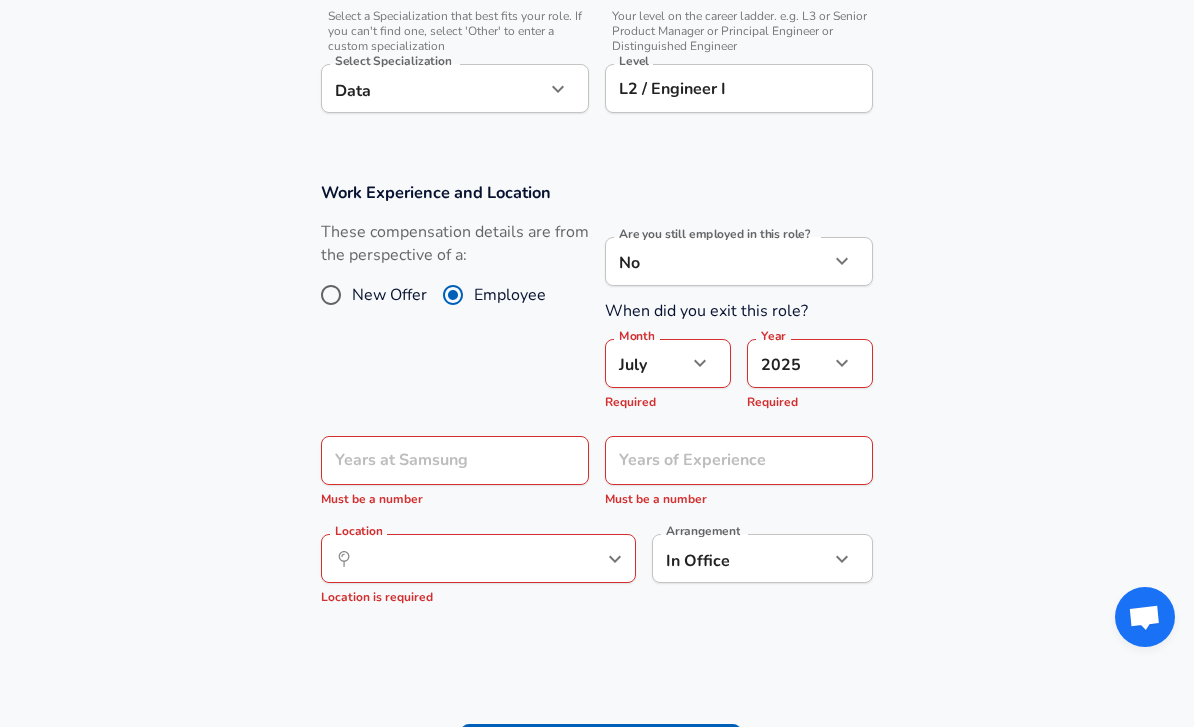 click on "[DATE] Month" at bounding box center [668, 363] 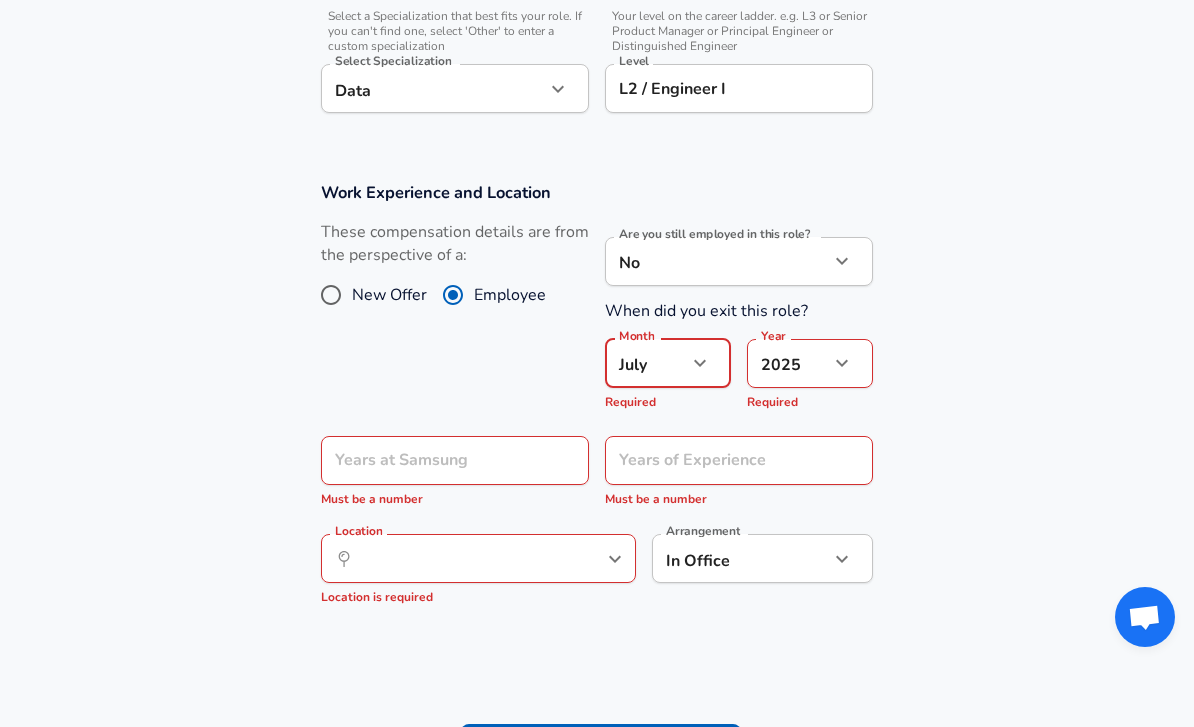 click 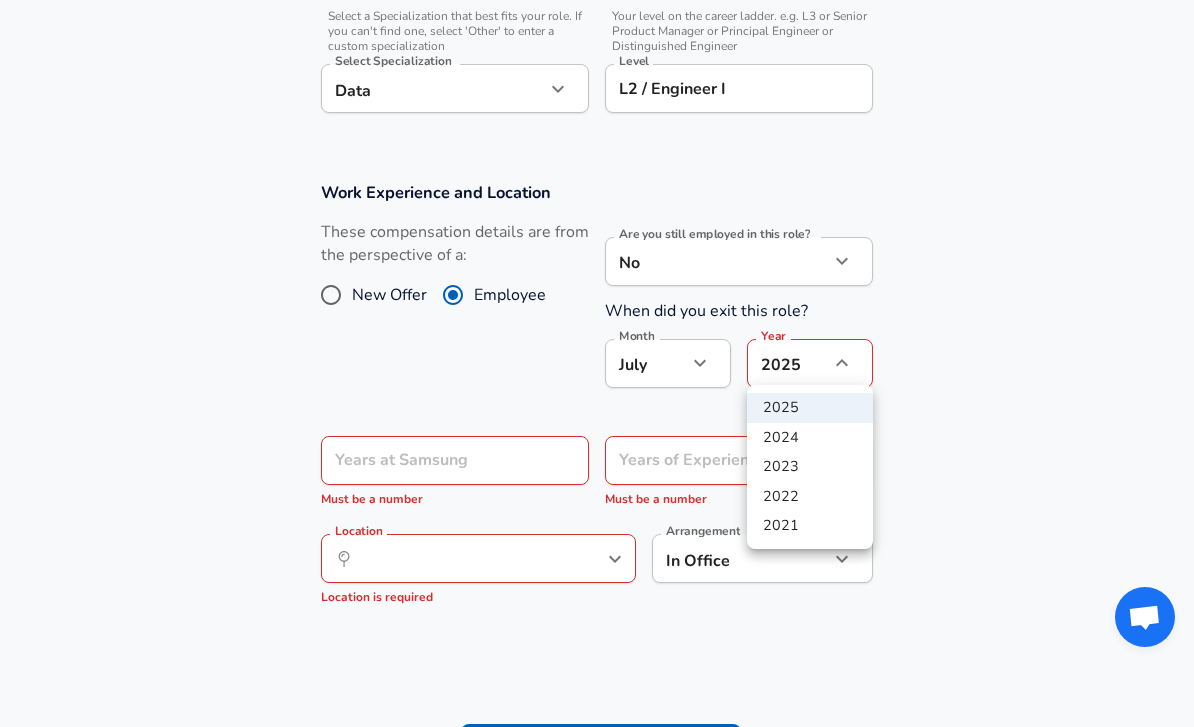 click at bounding box center [597, 363] 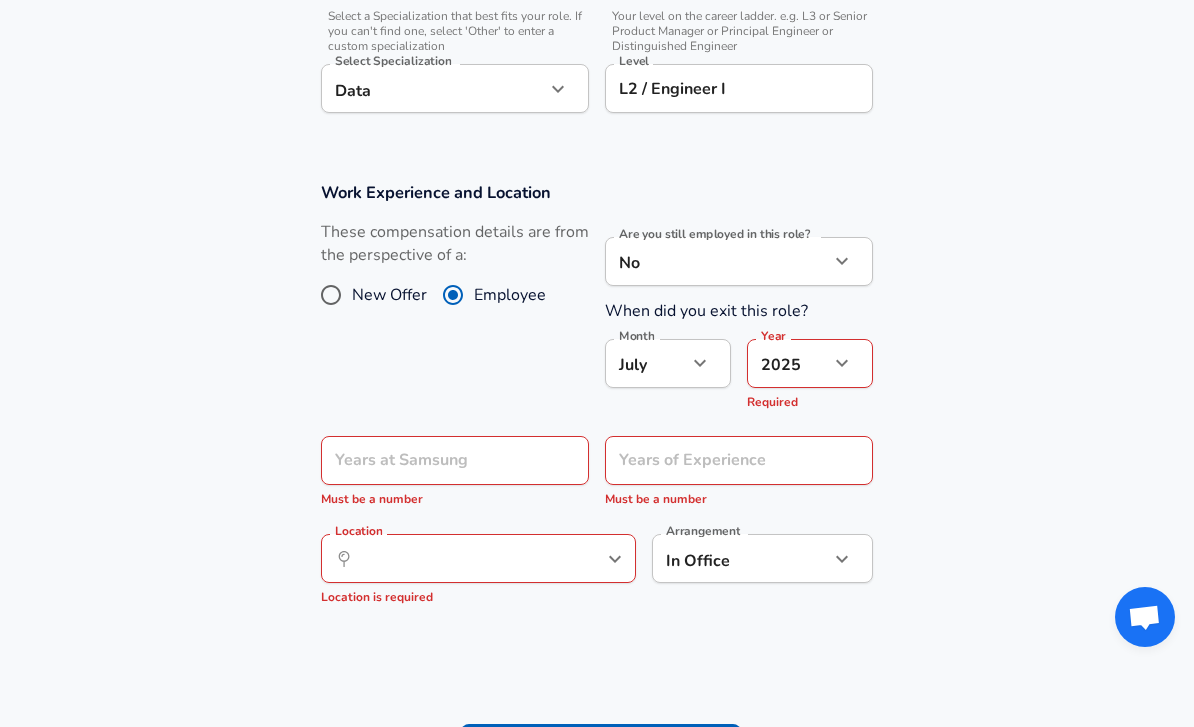 click 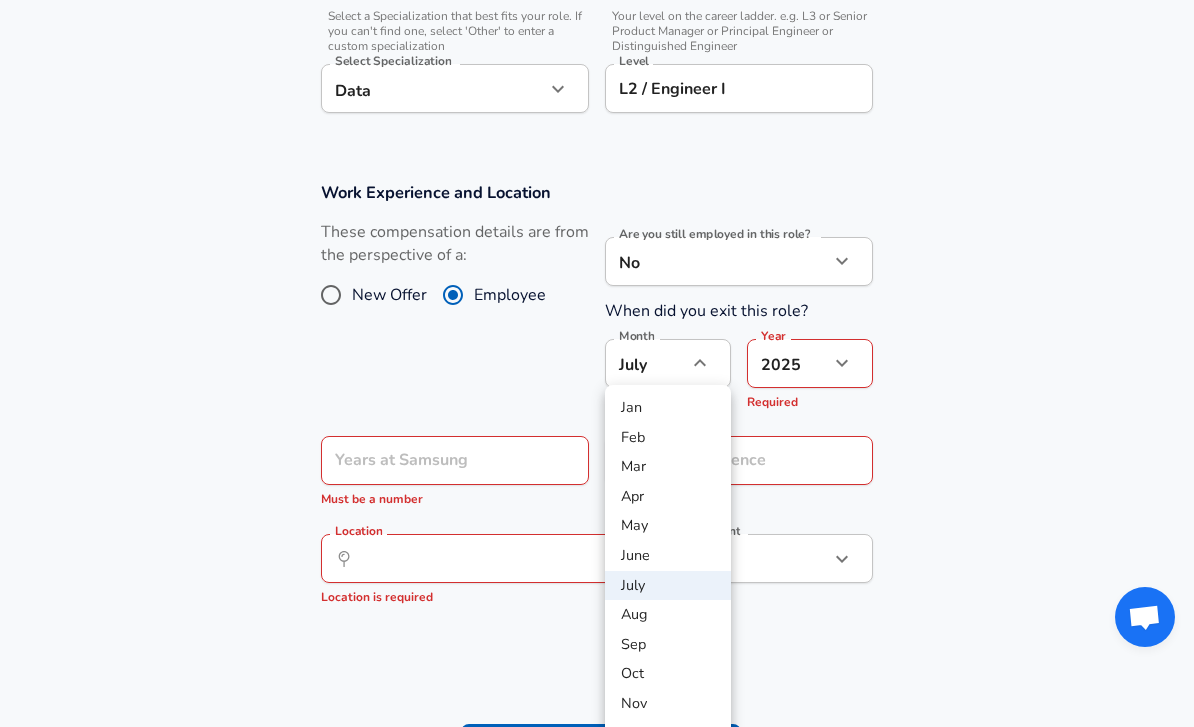 click on "Mar" at bounding box center (668, 467) 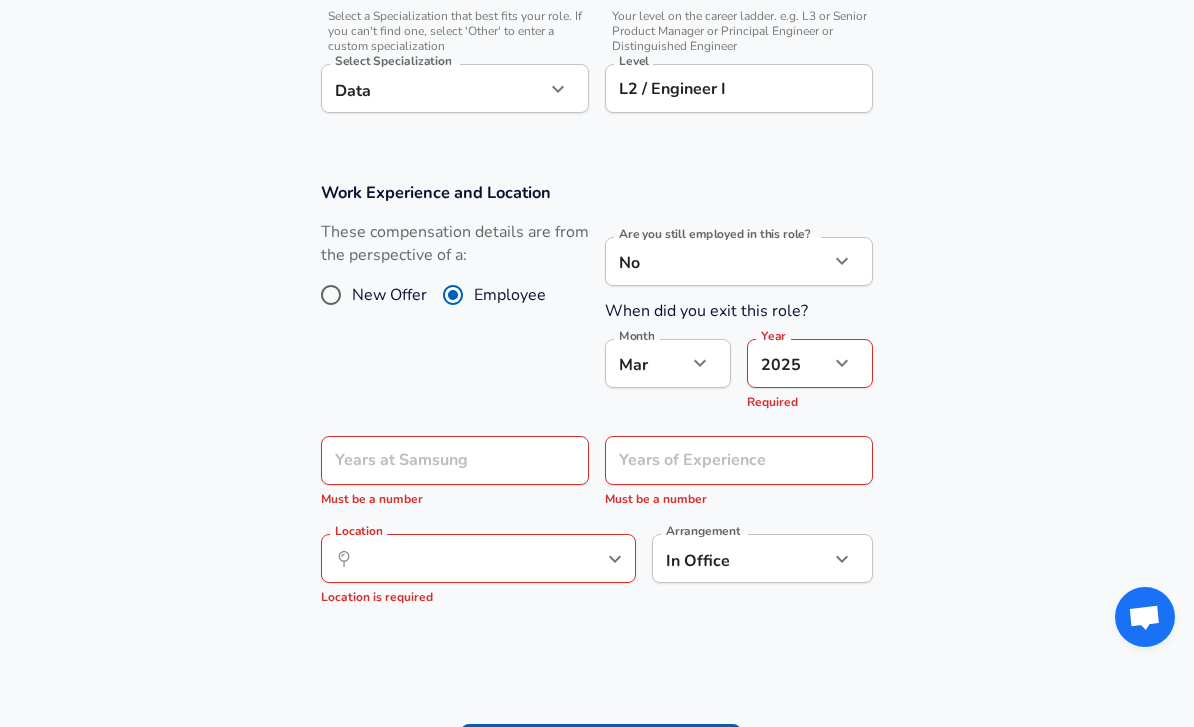 click at bounding box center (842, 363) 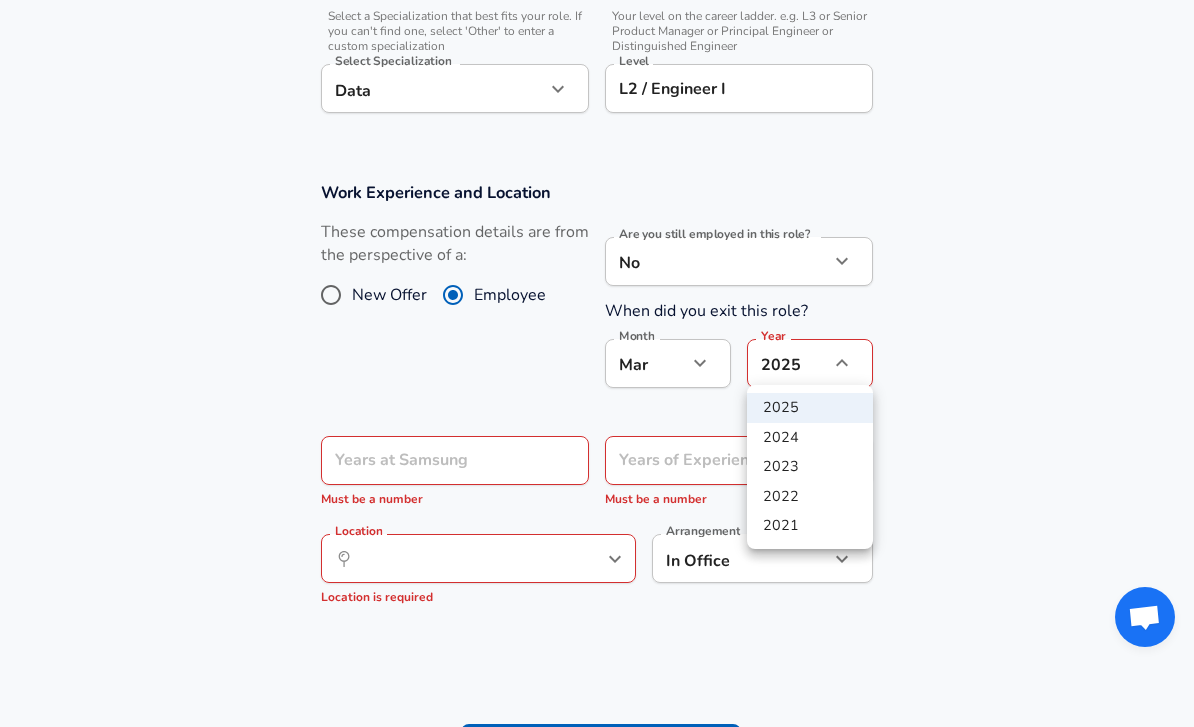 click on "2025" at bounding box center (810, 408) 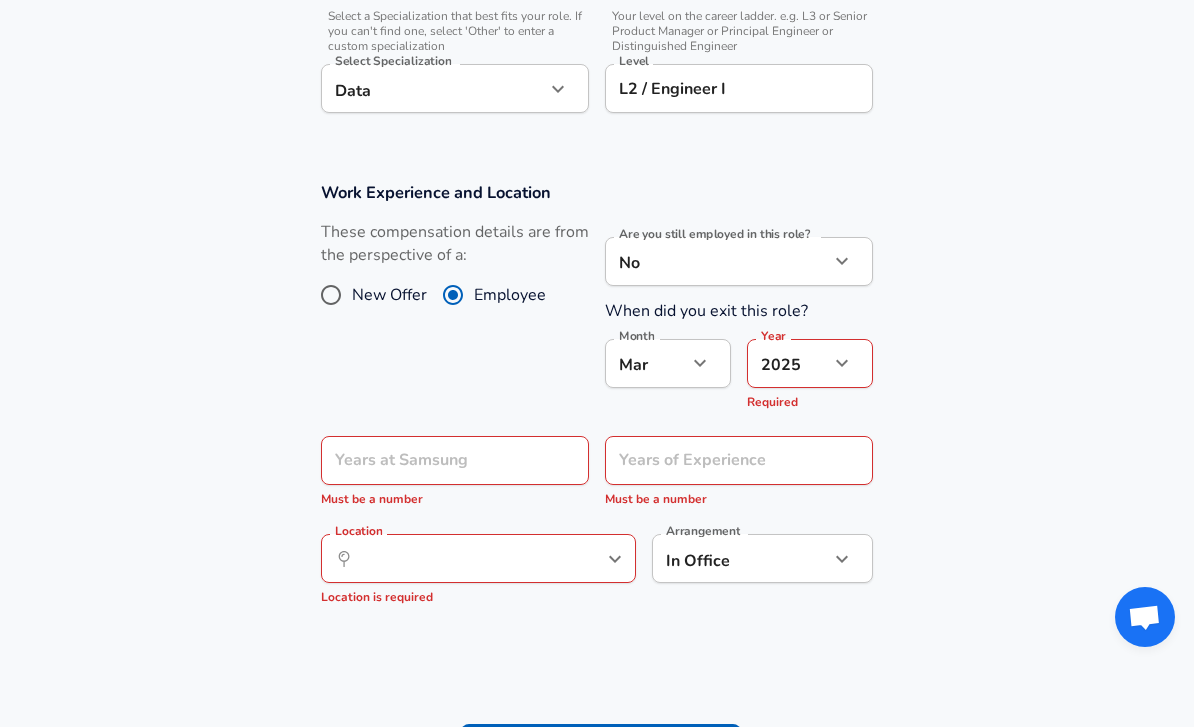 click on "Work Experience and Location These compensation details are from the perspective of a: New Offer Employee Are you still employed in this role? No no Are you still employed in this role? When did you exit this role? Month [DATE] Month Year [DATE] 2025 Year Required Years at Samsung Years at Samsung Must be a number Years of Experience Years of Experience Must be a number Location ​ Location Location is required Arrangement In Office office Arrangement" at bounding box center [597, 403] 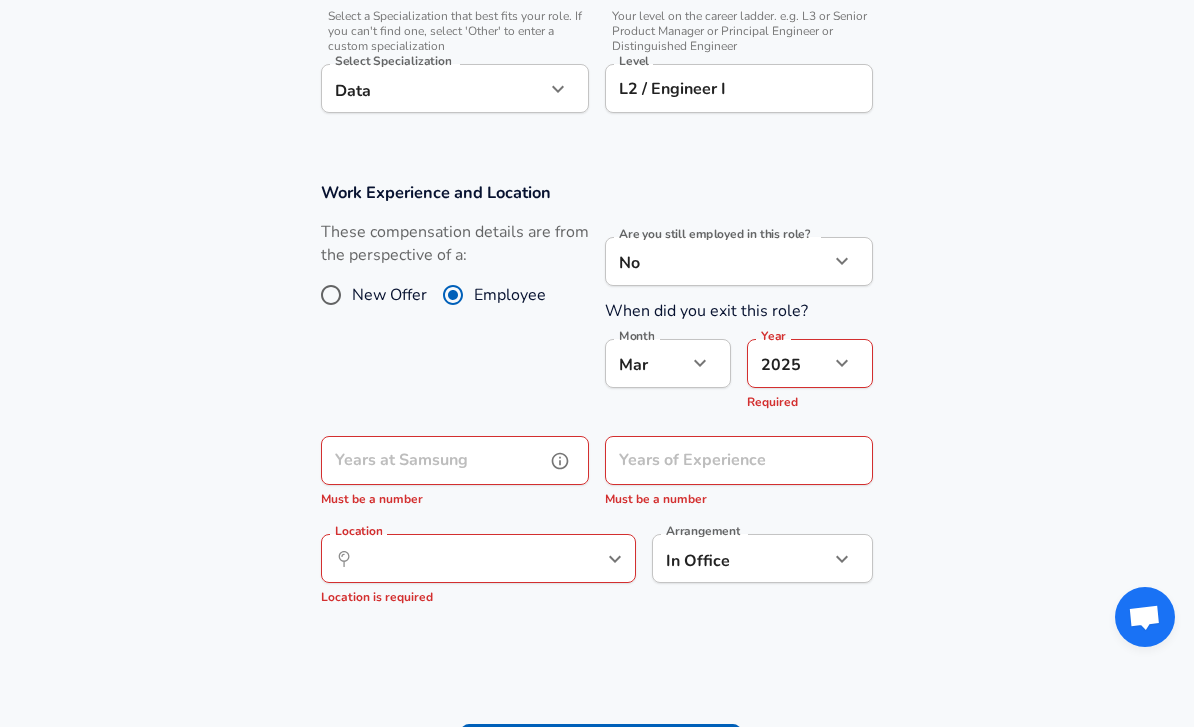 click on "Years at Samsung" at bounding box center (433, 460) 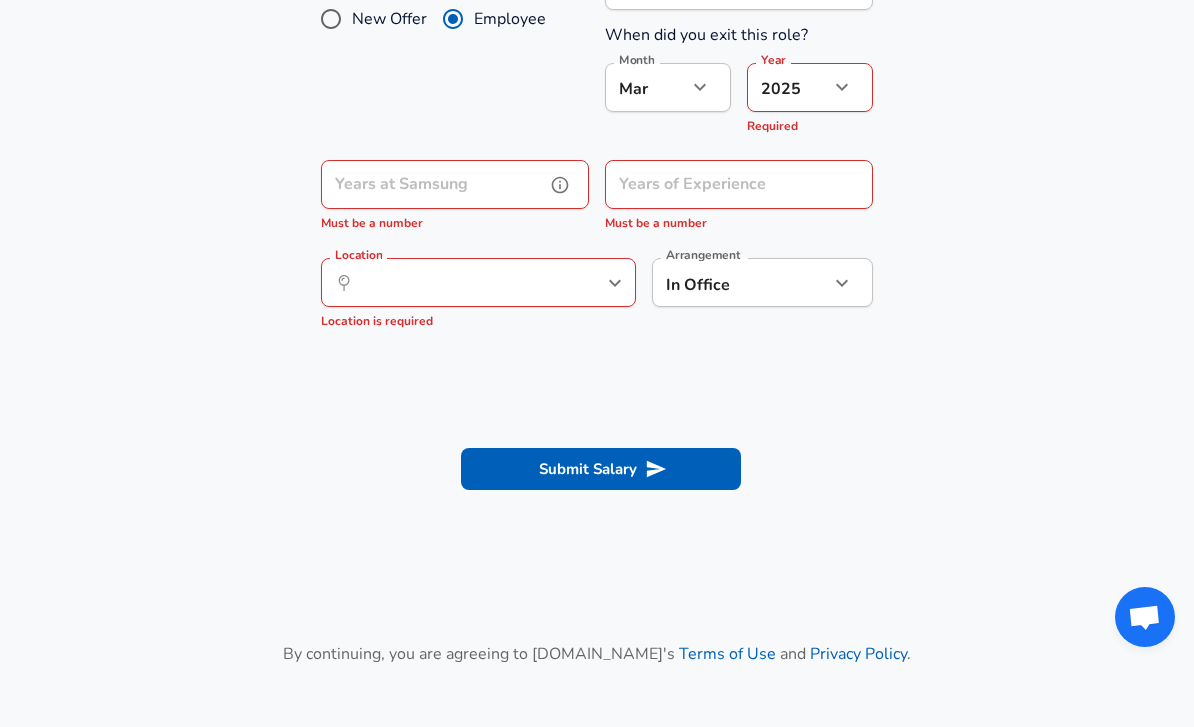 click on "Years at Samsung" at bounding box center [433, 184] 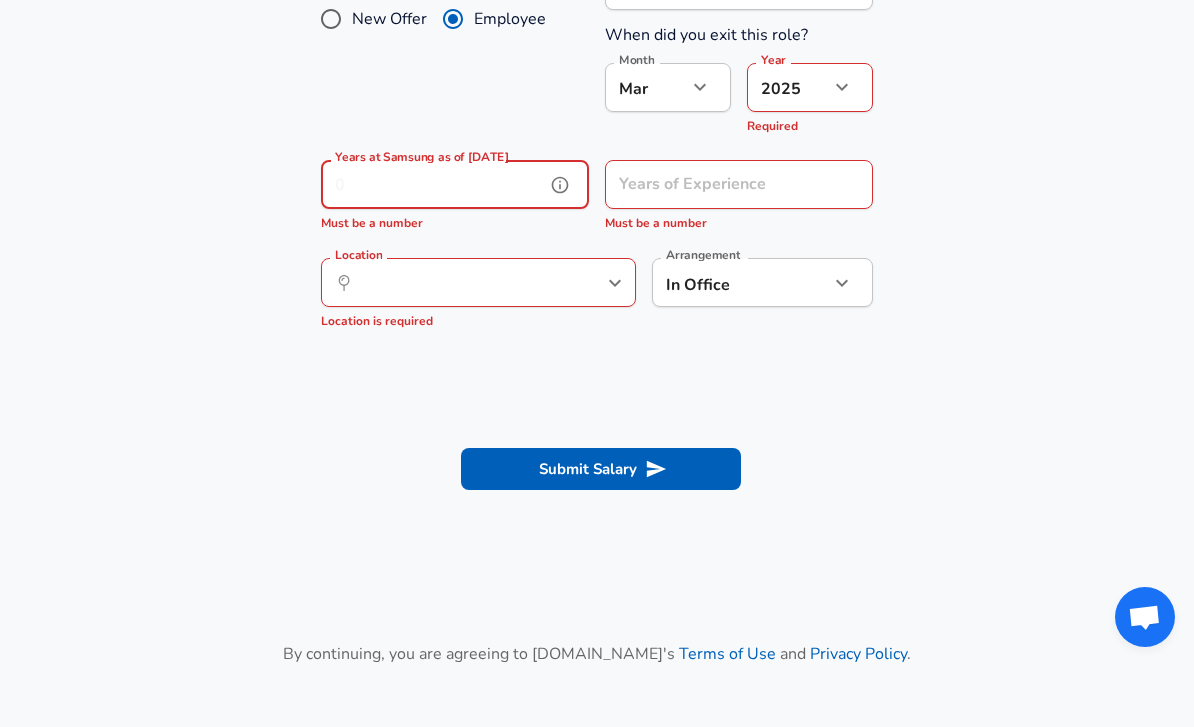 scroll, scrollTop: 1005, scrollLeft: 0, axis: vertical 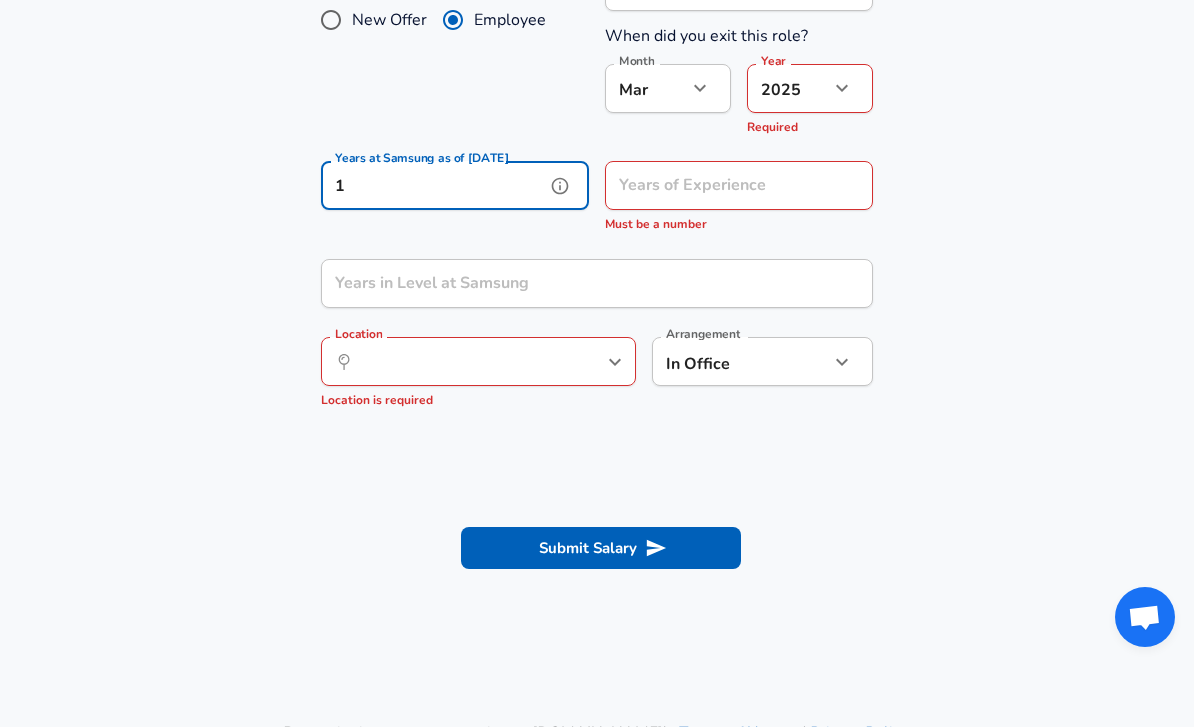 type on "1" 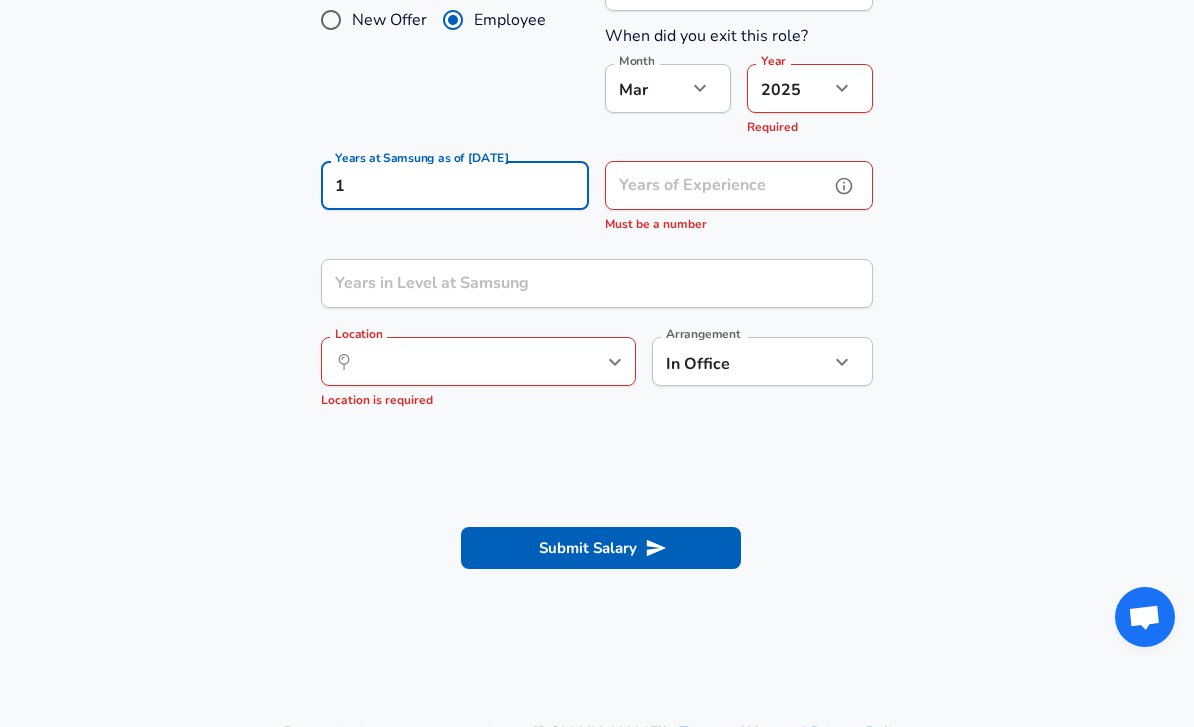 click on "Years of Experience" at bounding box center [717, 185] 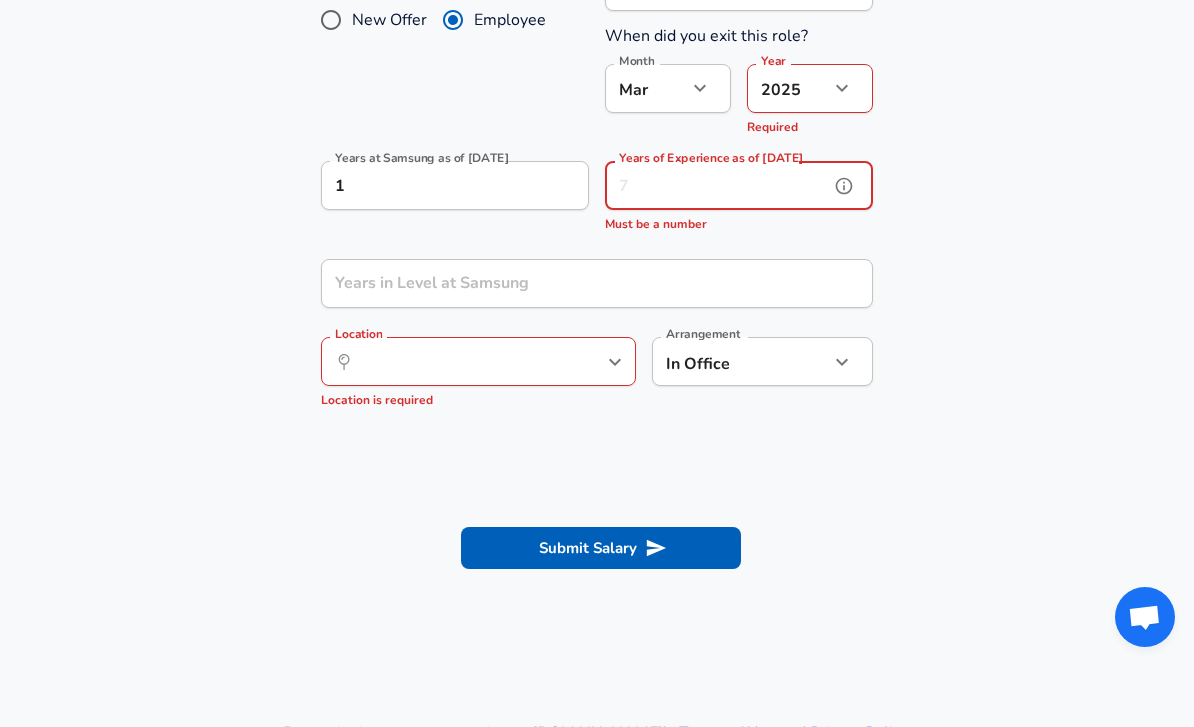 type on "1" 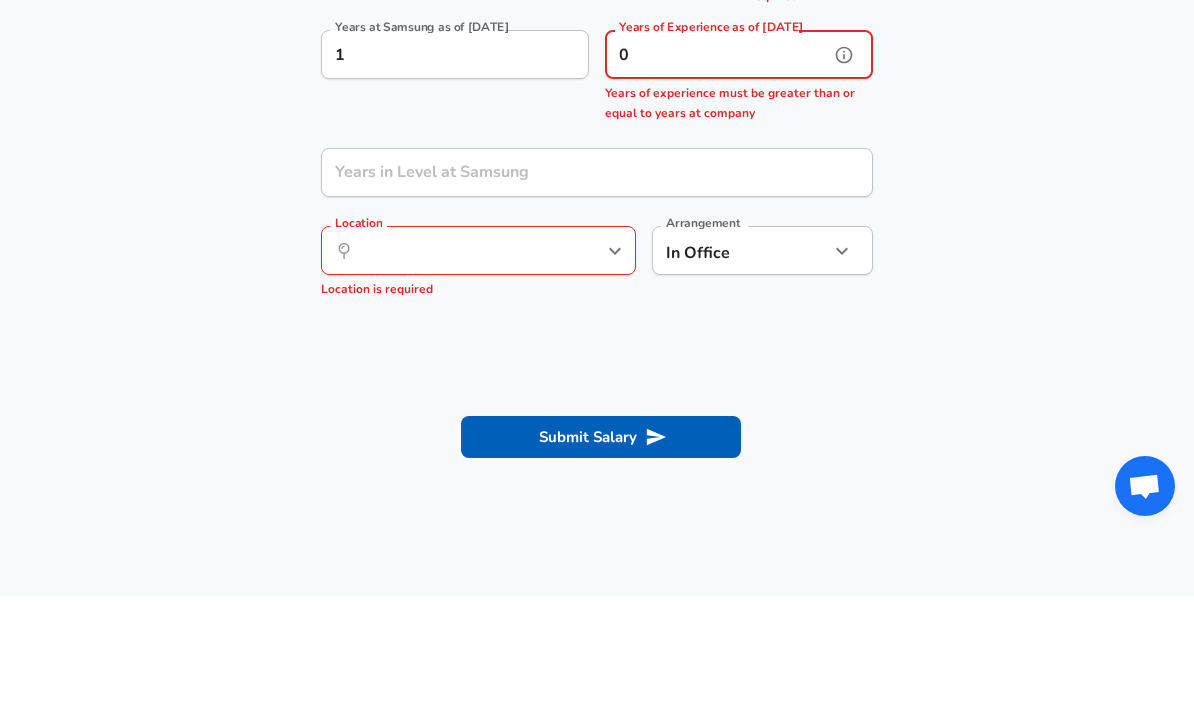type on "0" 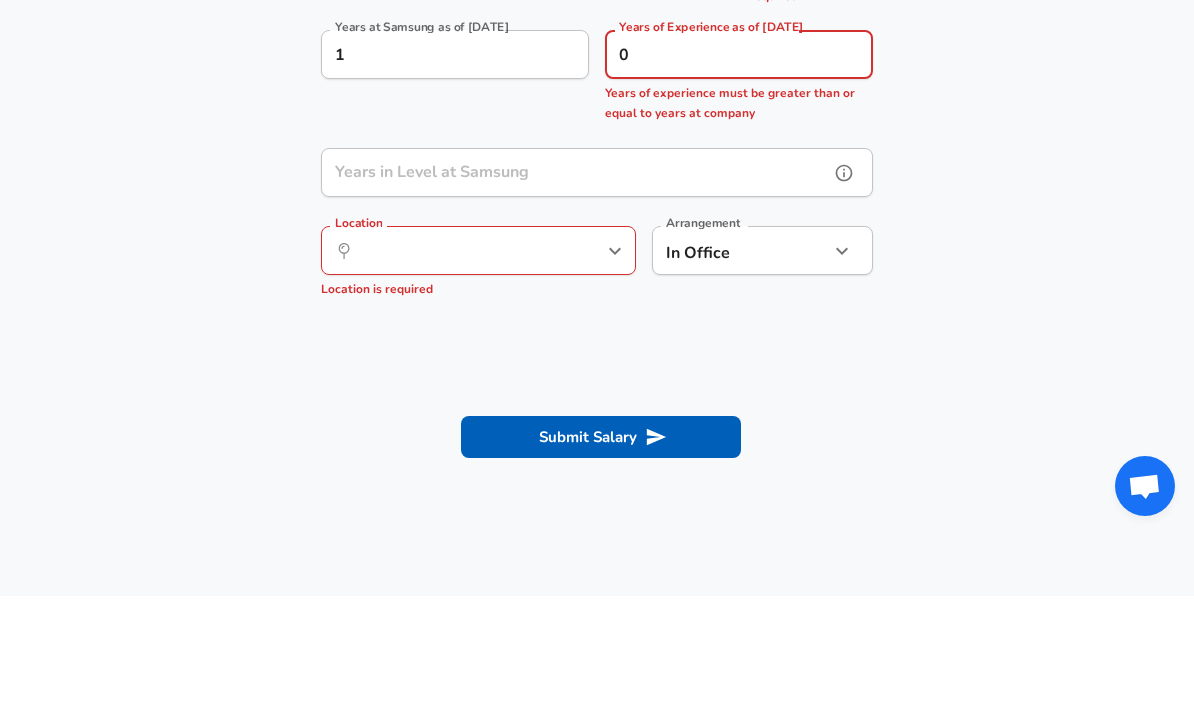 click on "Years in Level at Samsung" at bounding box center (575, 303) 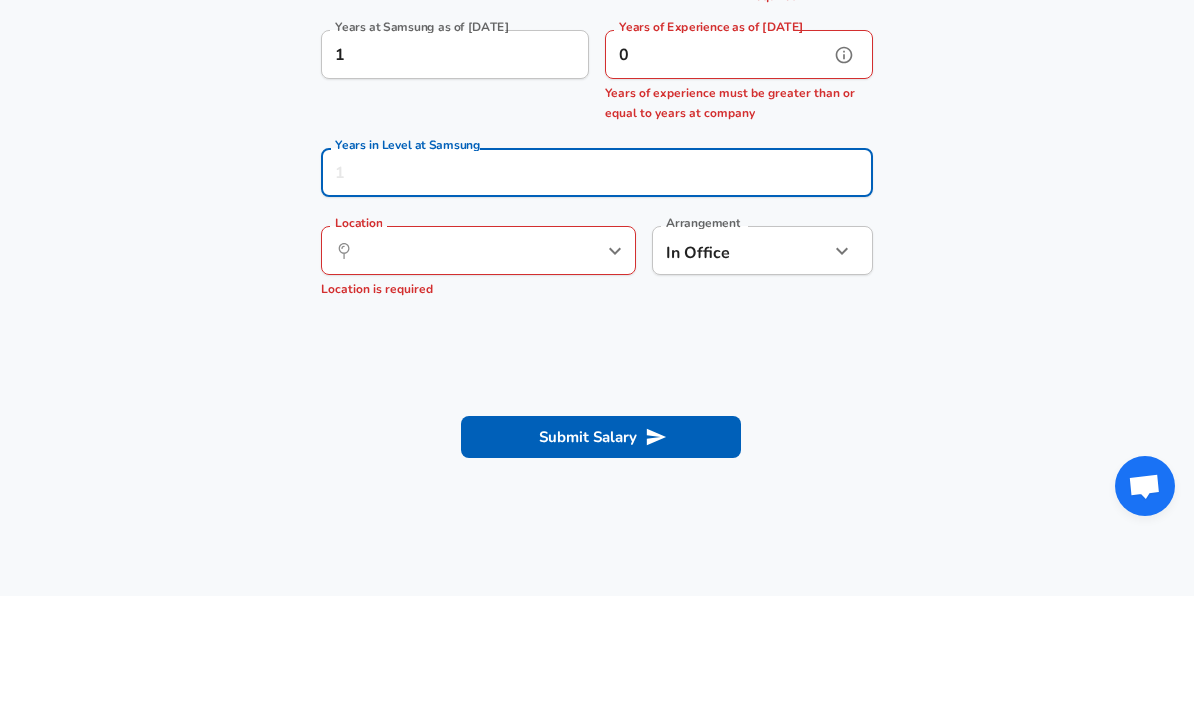 click on "0" at bounding box center [717, 185] 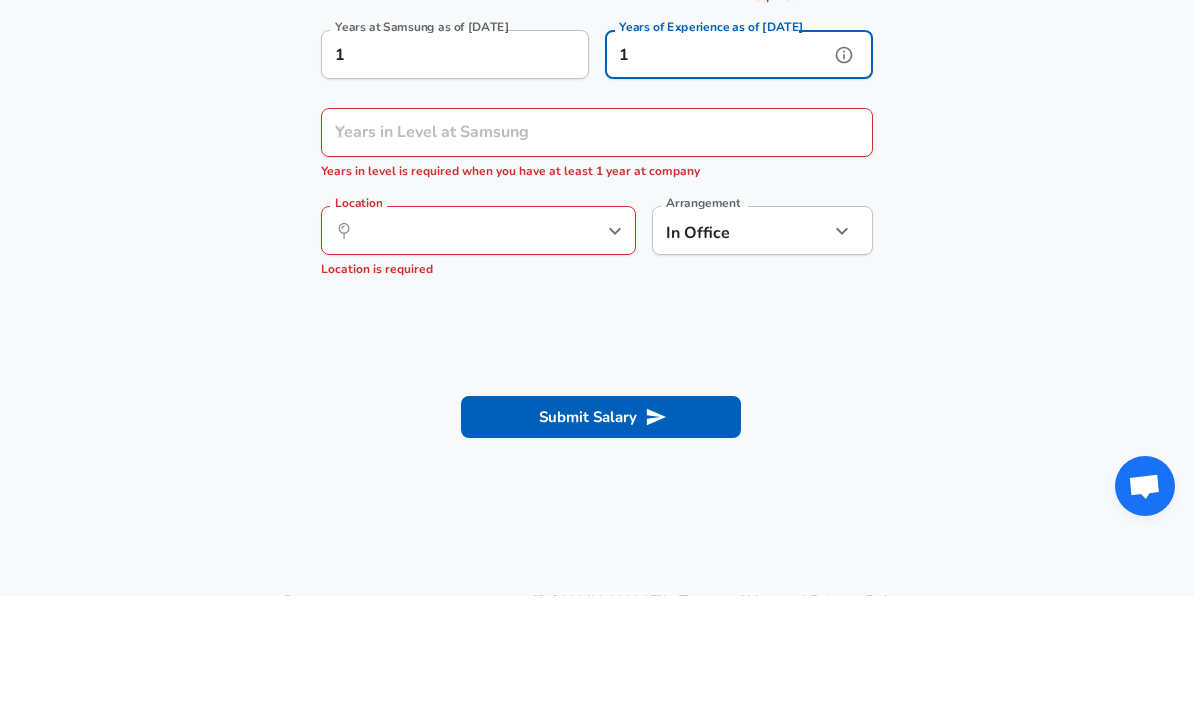 type on "1" 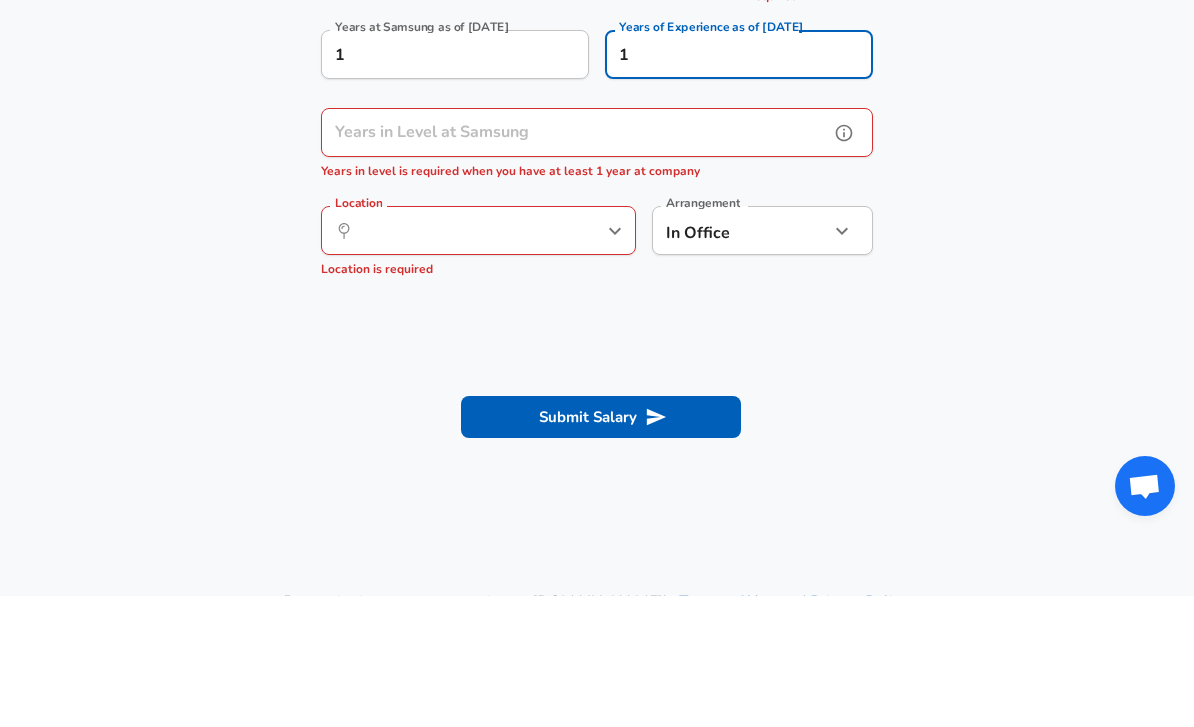 click on "Years in Level at Samsung" at bounding box center [575, 263] 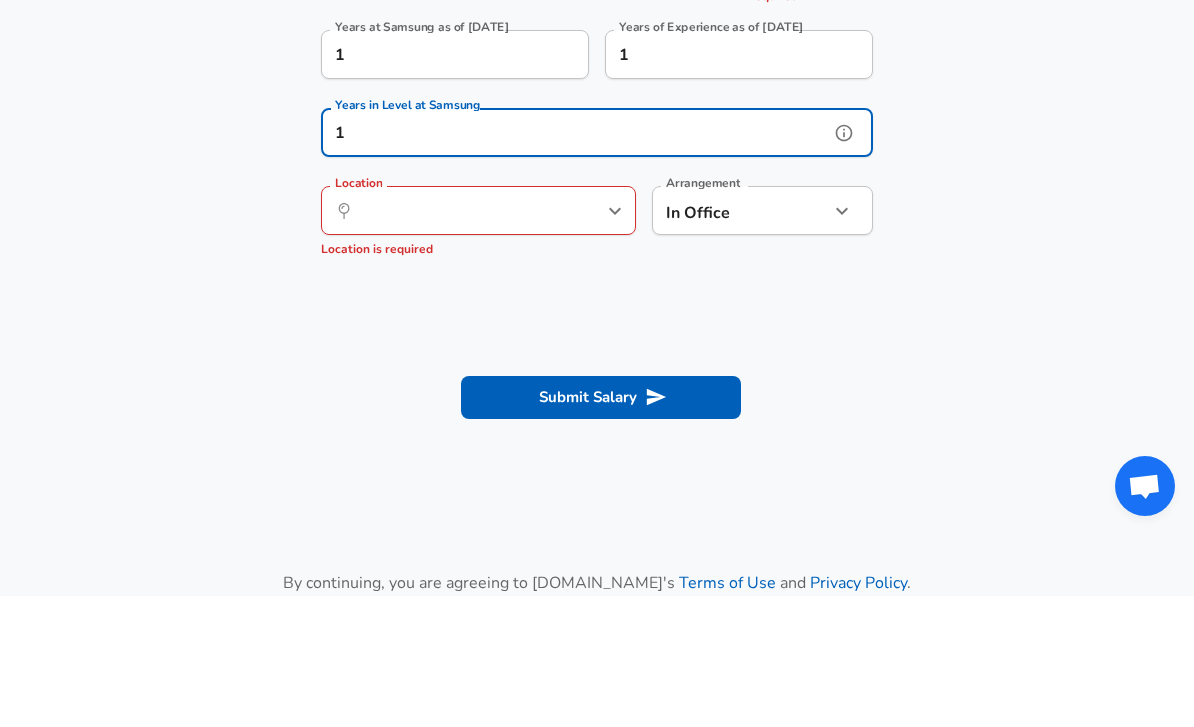 type on "1" 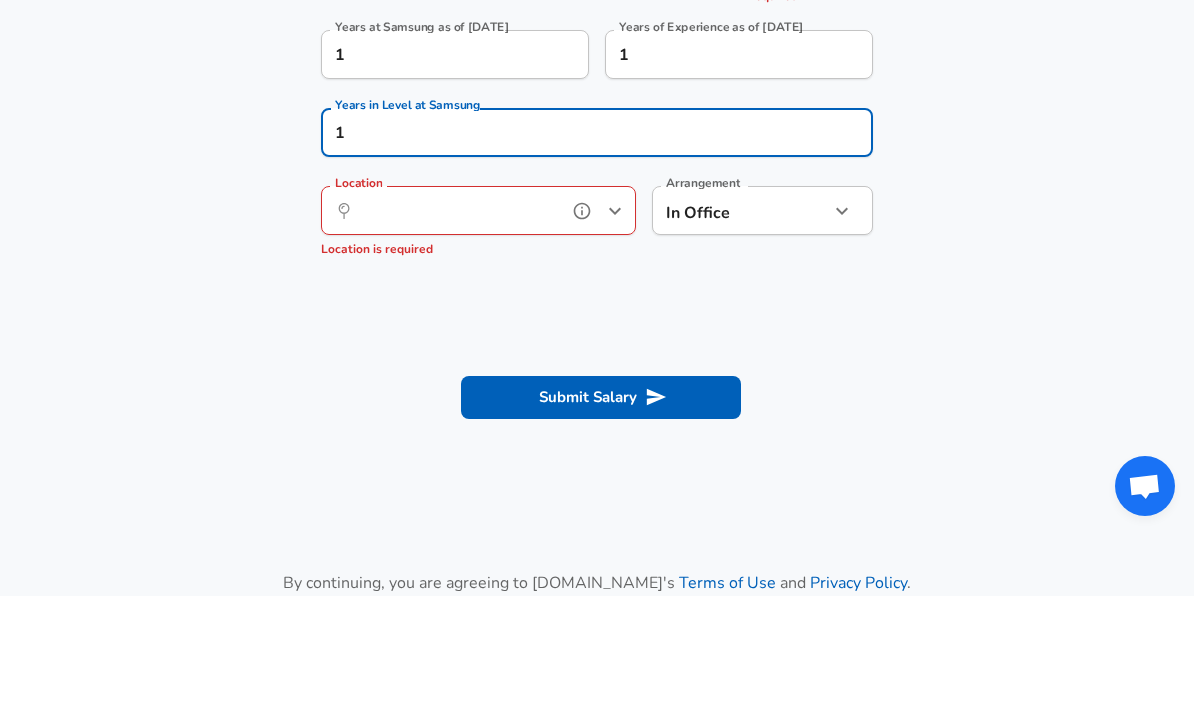 click on "Location" at bounding box center [456, 341] 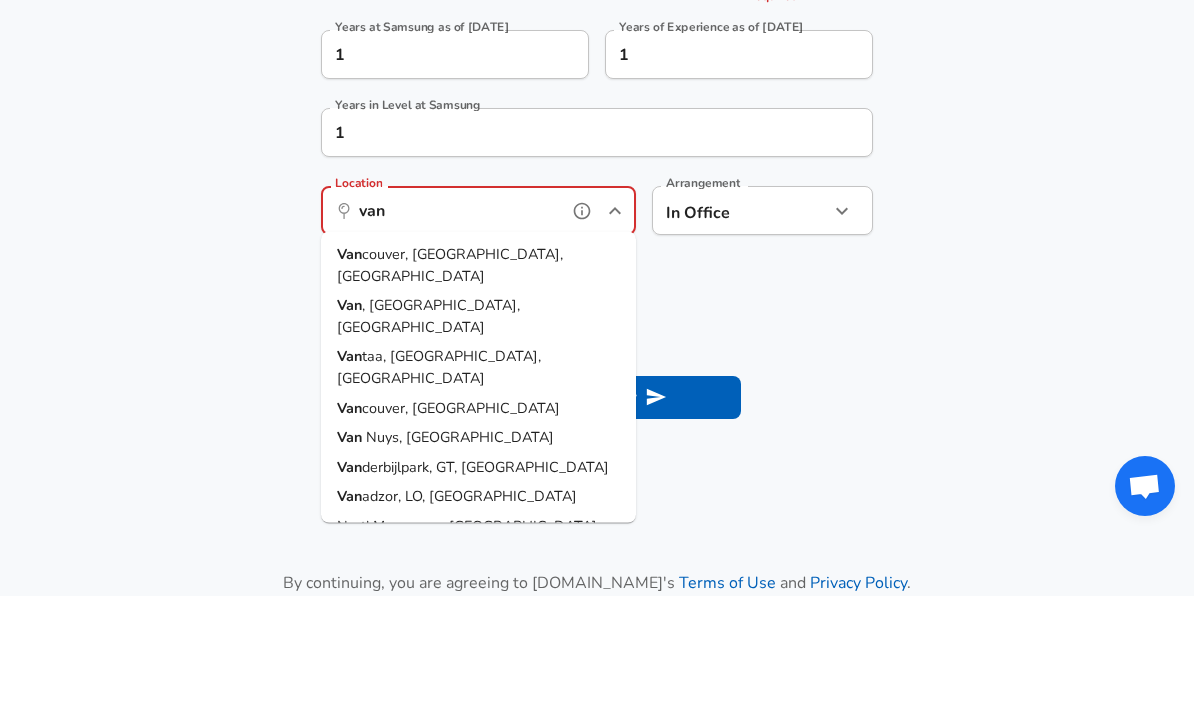 click on "couver, [GEOGRAPHIC_DATA], [GEOGRAPHIC_DATA]" at bounding box center [450, 396] 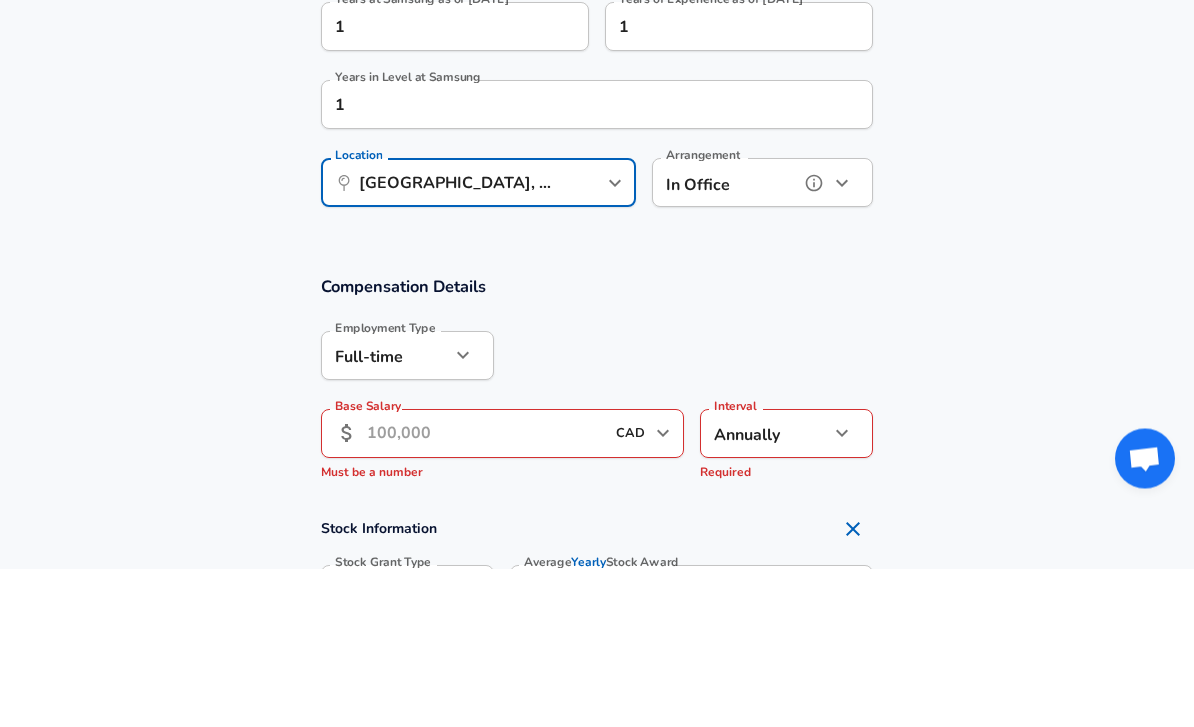 click 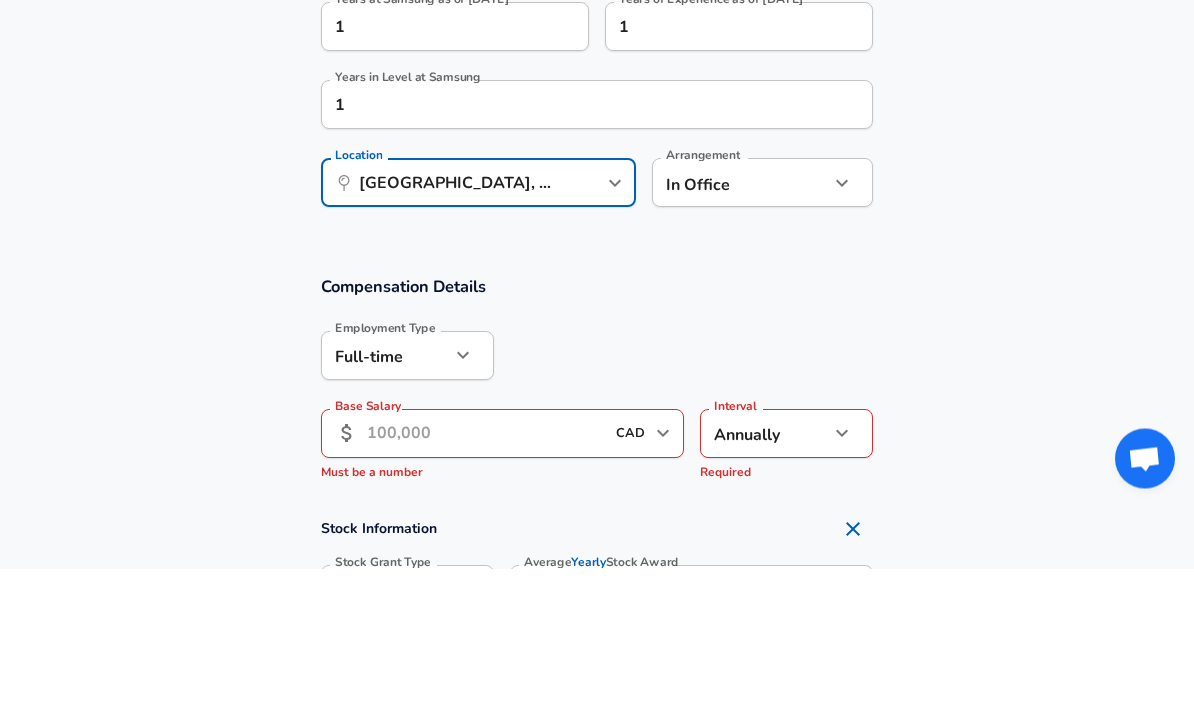 scroll, scrollTop: 1164, scrollLeft: 0, axis: vertical 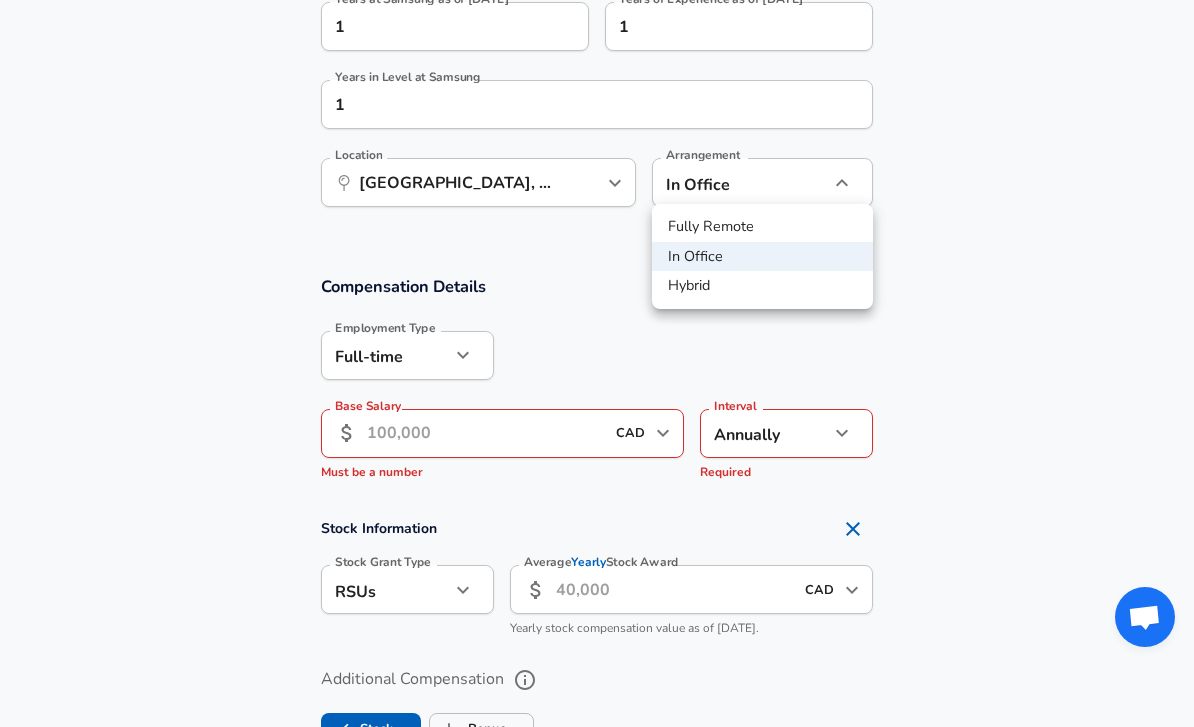 click on "Hybrid" at bounding box center (762, 286) 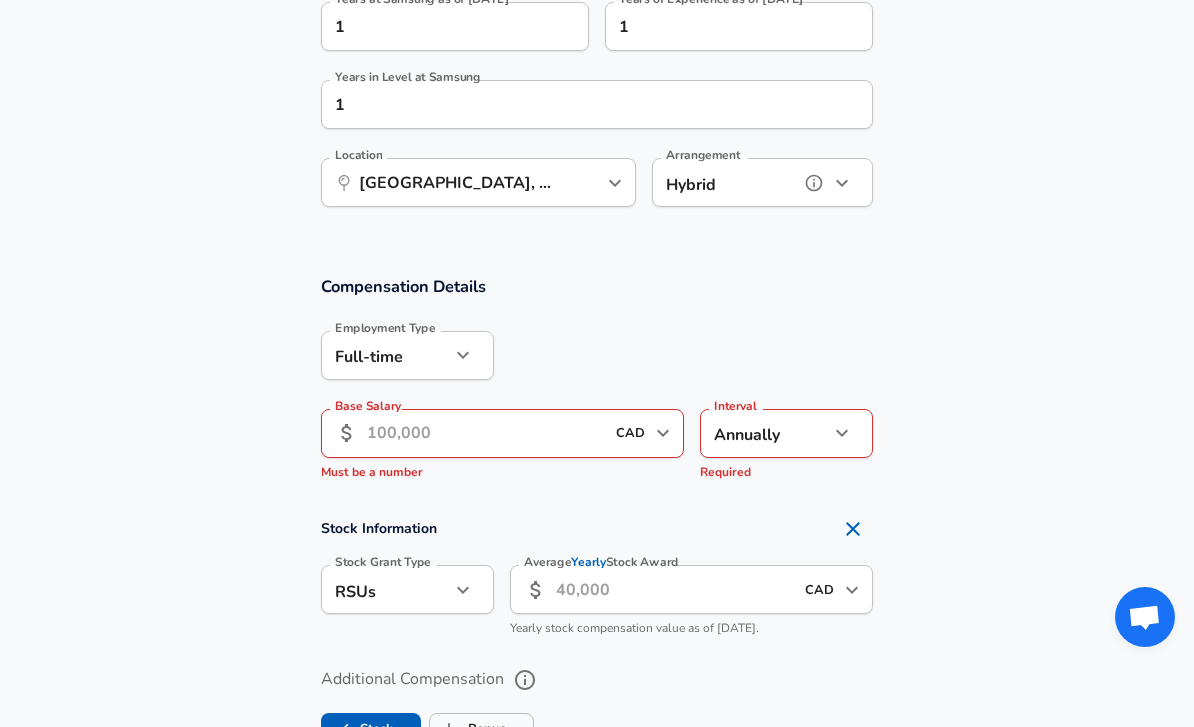 type on "hybrid" 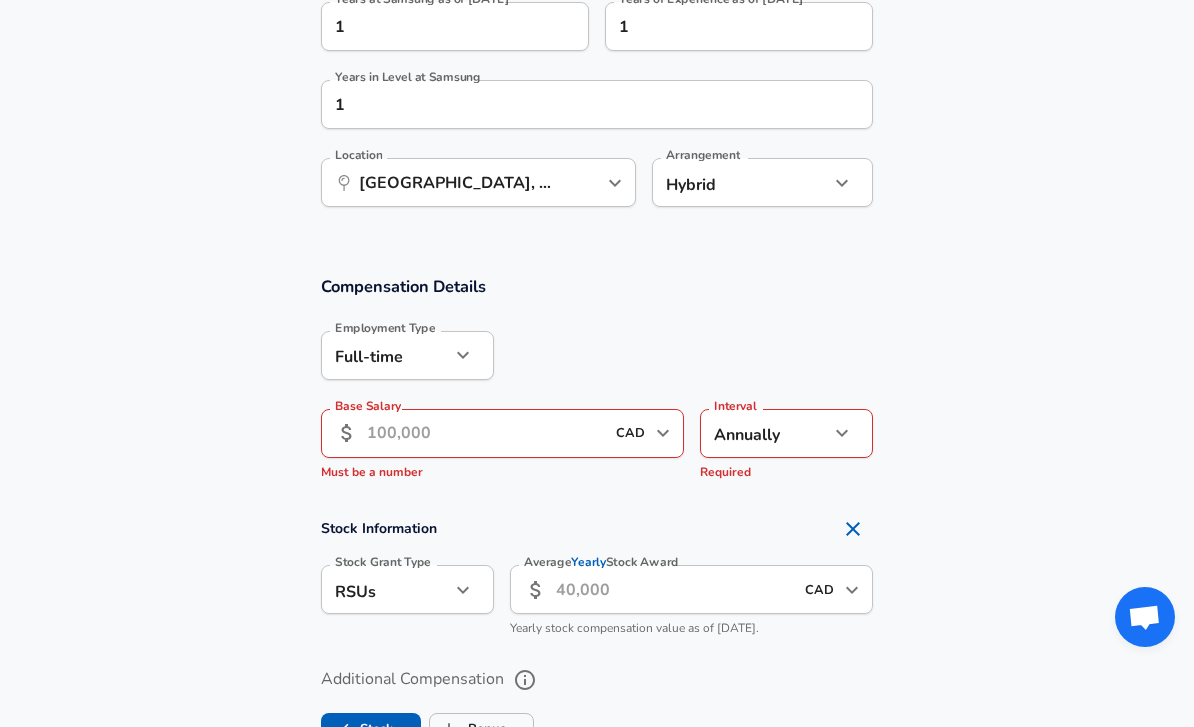click on "Restart Add Your Salary Upload your offer letter   to verify your submission Enhance Privacy and Anonymity No Automatically hides specific fields until there are enough submissions to safely display the full details.   More Details Based on your submission and the data points that we have already collected, we will automatically hide and anonymize specific fields if there aren't enough data points to remain sufficiently anonymous. Company & Title Information   Enter the company you received your offer from Company Samsung Company   Select the title that closest resembles your official title. This should be similar to the title that was present on your offer letter. Title Data Engineer Title   Select a job family that best fits your role. If you can't find one, select 'Other' to enter a custom job family Job Family Software Engineer Job Family   Select a Specialization that best fits your role. If you can't find one, select 'Other' to enter a custom specialization Select Specialization Data Data   Level Level" at bounding box center (597, -801) 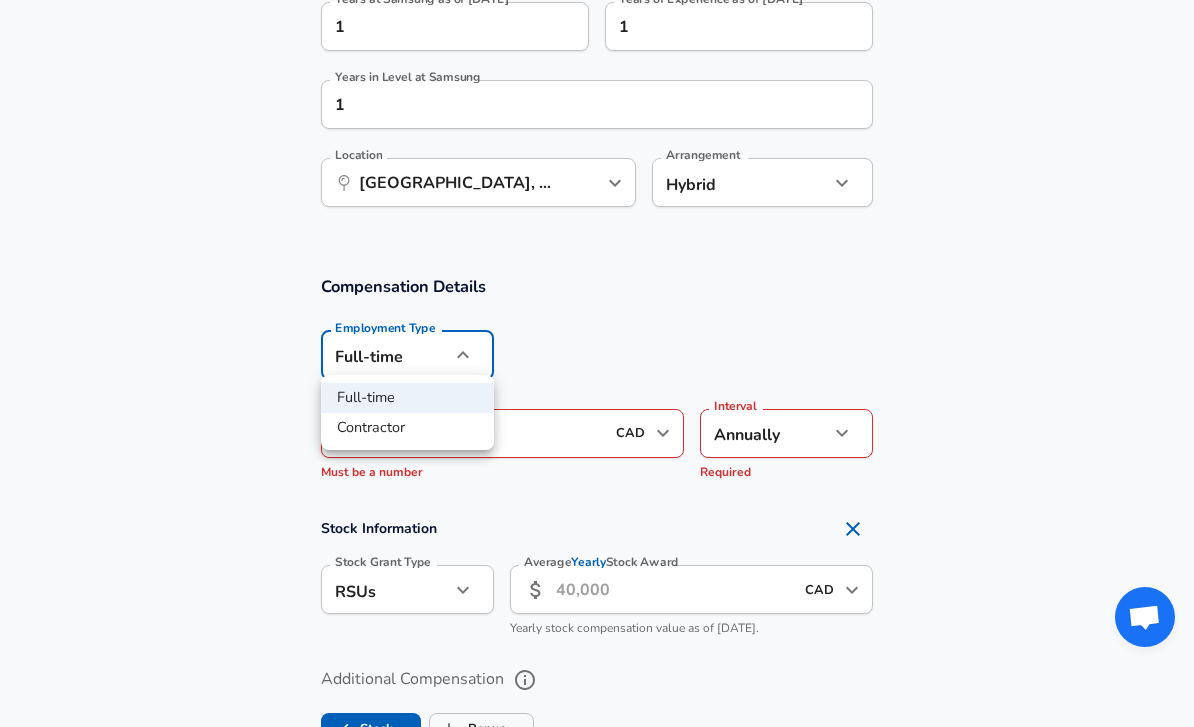 click on "Contractor" at bounding box center (407, 428) 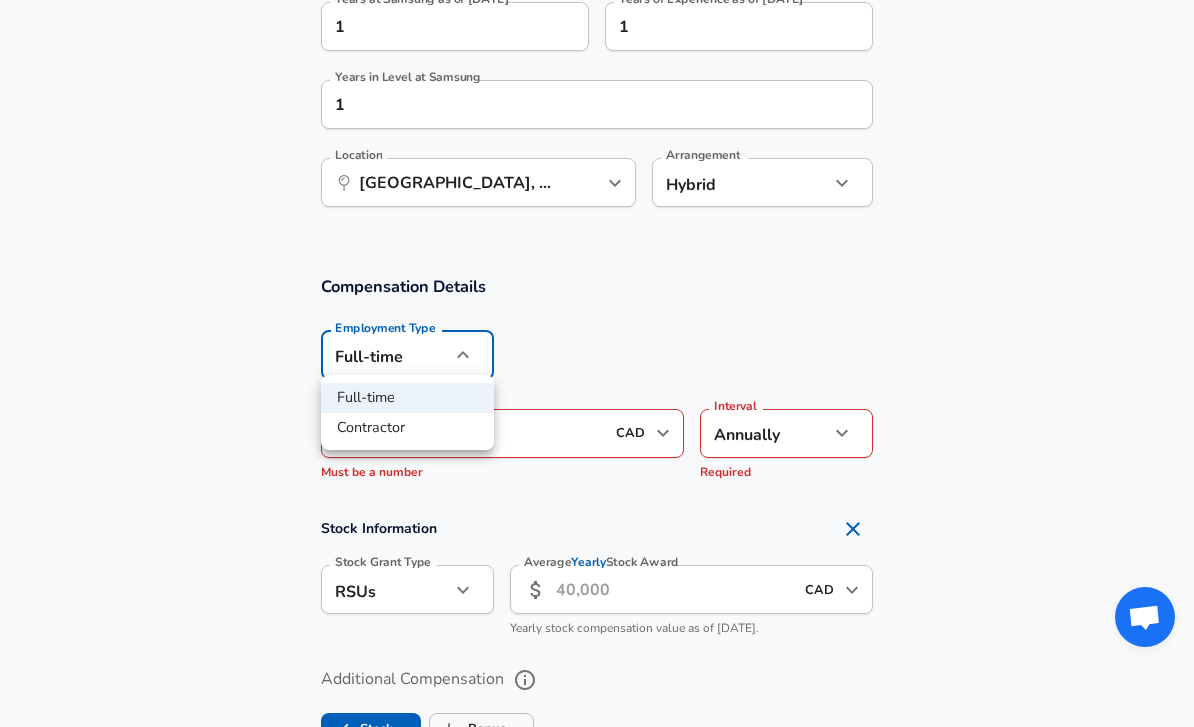 type on "contract" 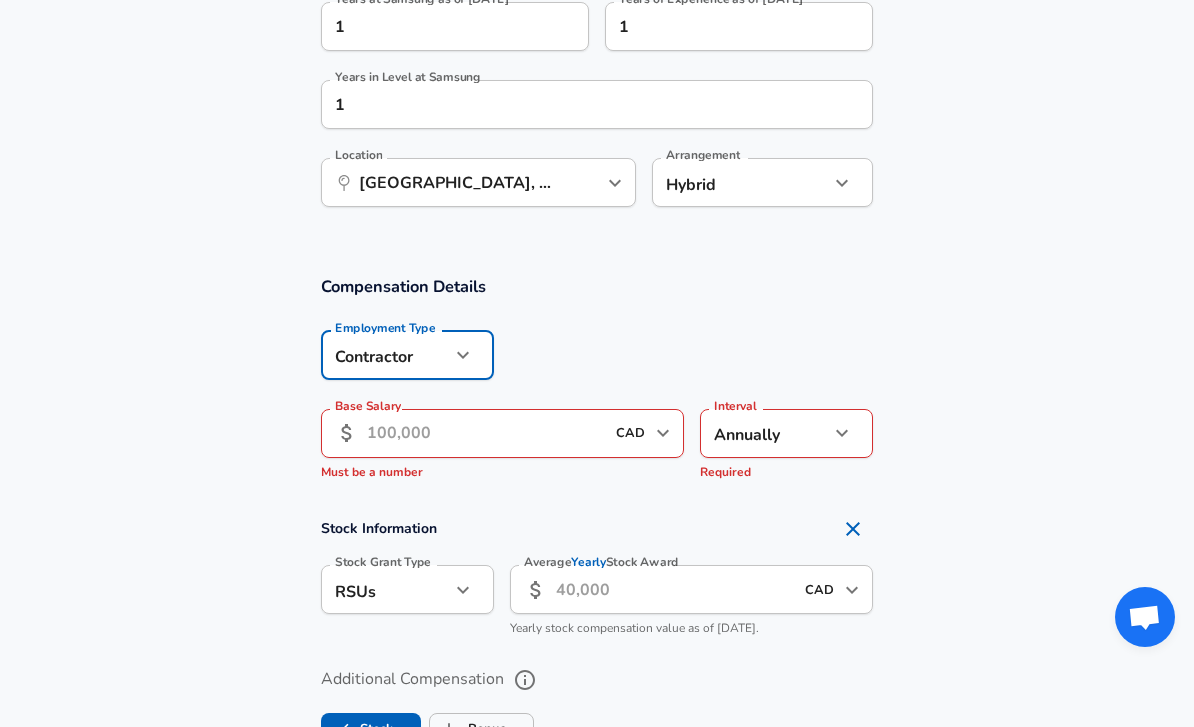 click on "Base Salary" at bounding box center [485, 433] 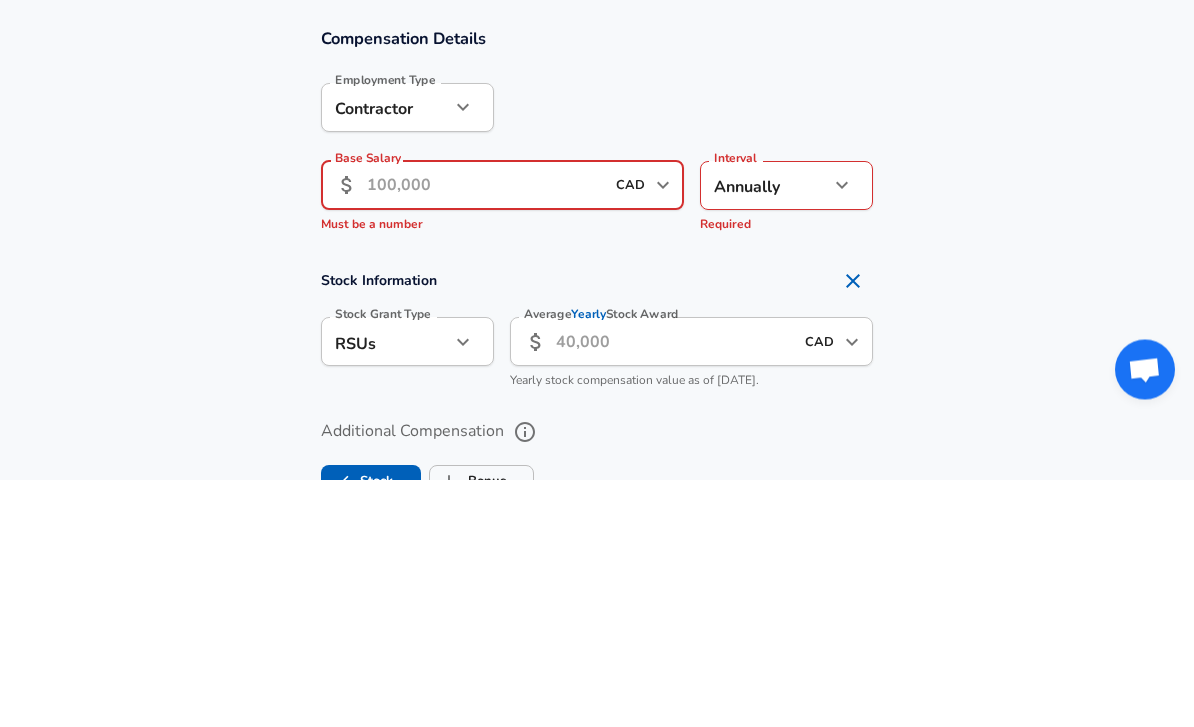 type on "7" 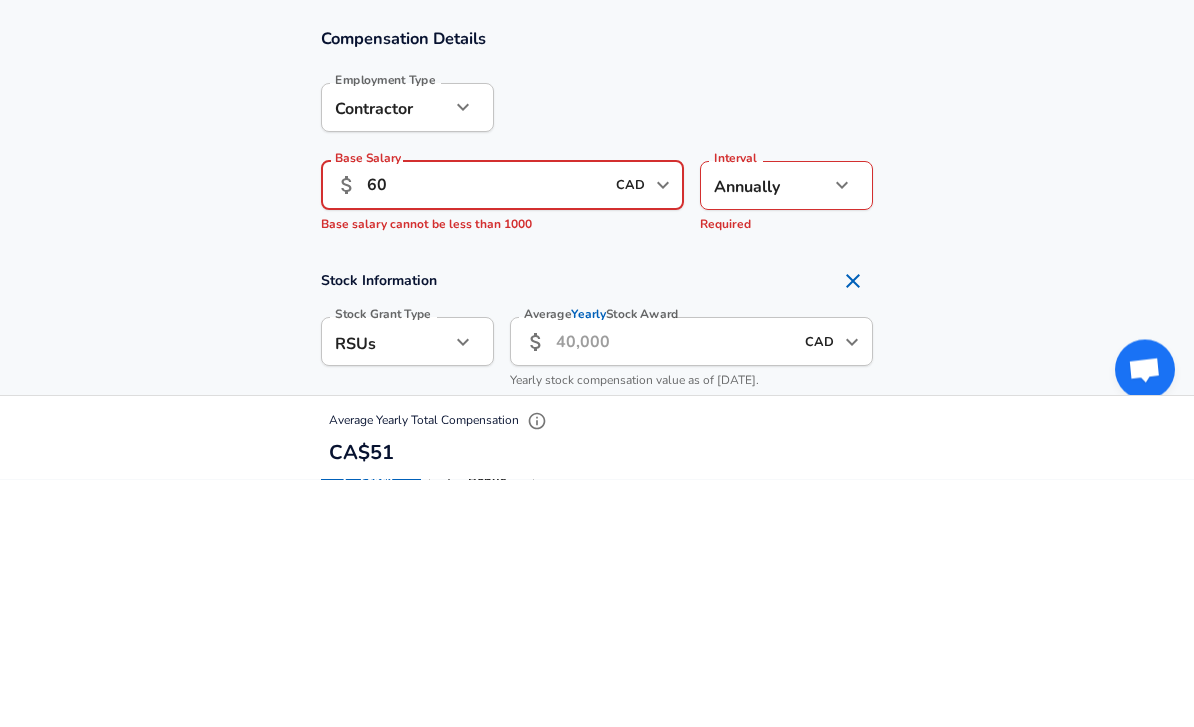 click on "Stock Information  Stock Grant Type RSUs stock Stock Grant Type Average  Yearly  Stock Award ​ CAD ​ Average  Yearly  Stock Award   Yearly stock compensation value as of [DATE]." at bounding box center [597, 578] 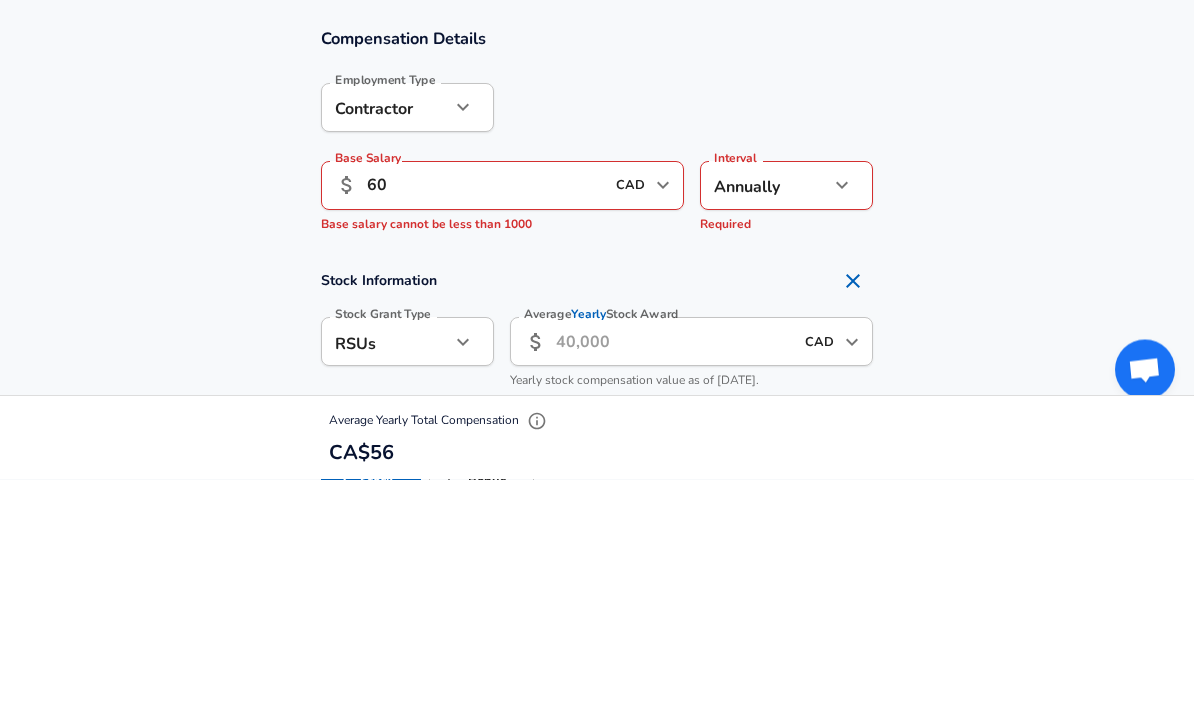 scroll, scrollTop: 1412, scrollLeft: 0, axis: vertical 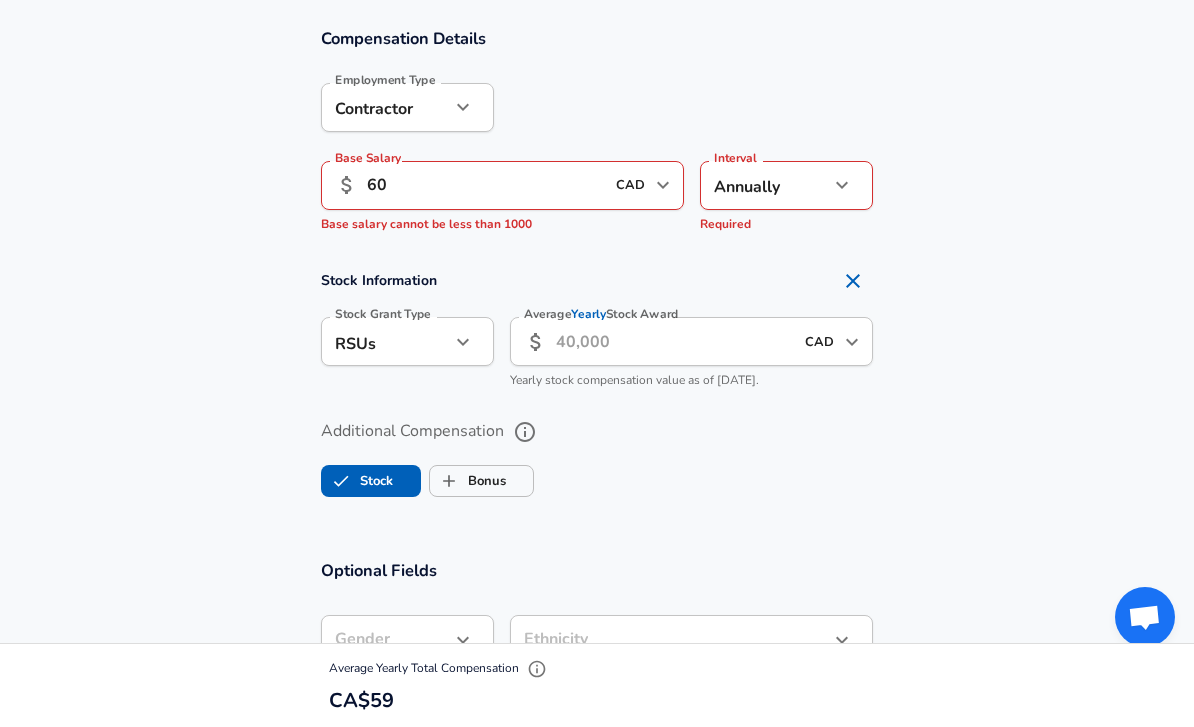 click on "Restart Add Your Salary Upload your offer letter   to verify your submission Enhance Privacy and Anonymity No Automatically hides specific fields until there are enough submissions to safely display the full details.   More Details Based on your submission and the data points that we have already collected, we will automatically hide and anonymize specific fields if there aren't enough data points to remain sufficiently anonymous. Company & Title Information   Enter the company you received your offer from Company Samsung Company   Select the title that closest resembles your official title. This should be similar to the title that was present on your offer letter. Title Data Engineer Title   Select a job family that best fits your role. If you can't find one, select 'Other' to enter a custom job family Job Family Software Engineer Job Family   Select a Specialization that best fits your role. If you can't find one, select 'Other' to enter a custom specialization Select Specialization Data Data   Level Level" at bounding box center [597, -1049] 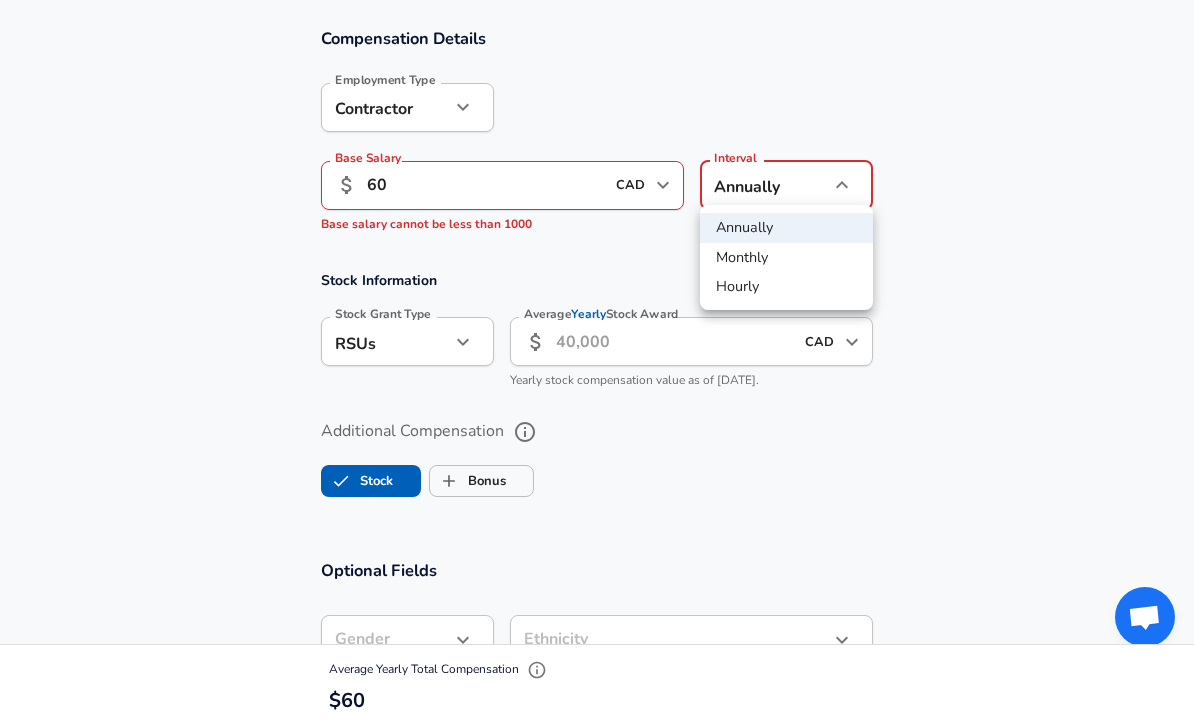 click at bounding box center (597, 363) 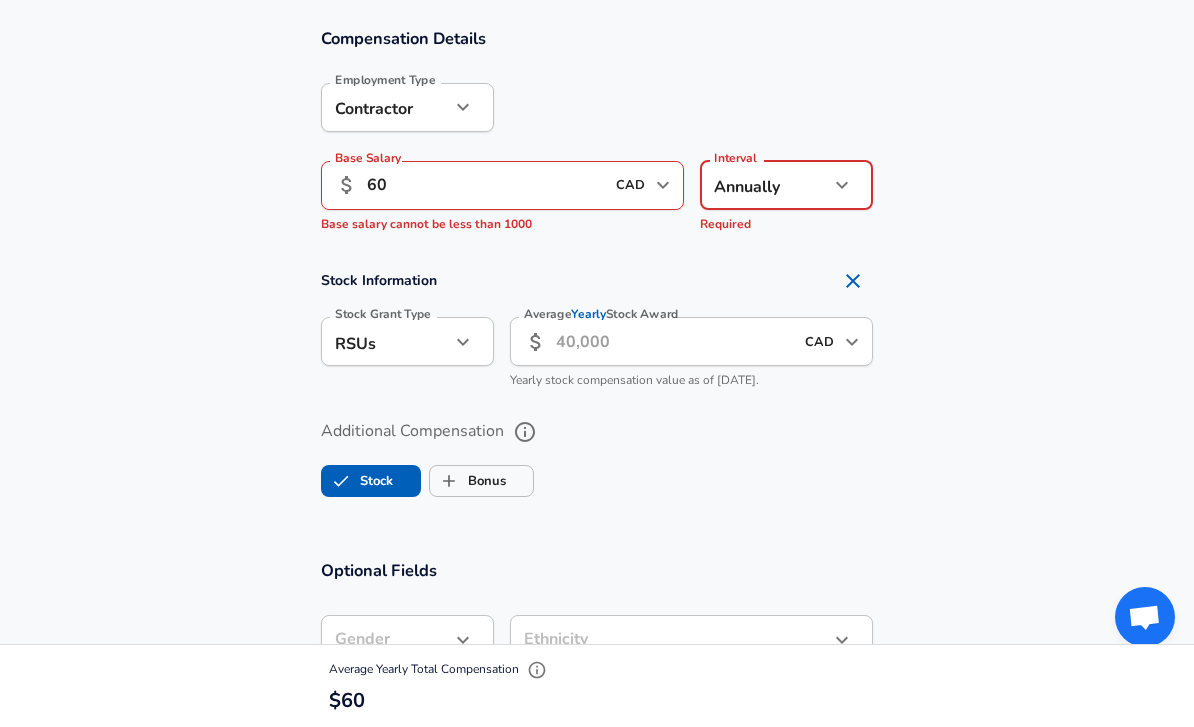 click on "60" at bounding box center (485, 185) 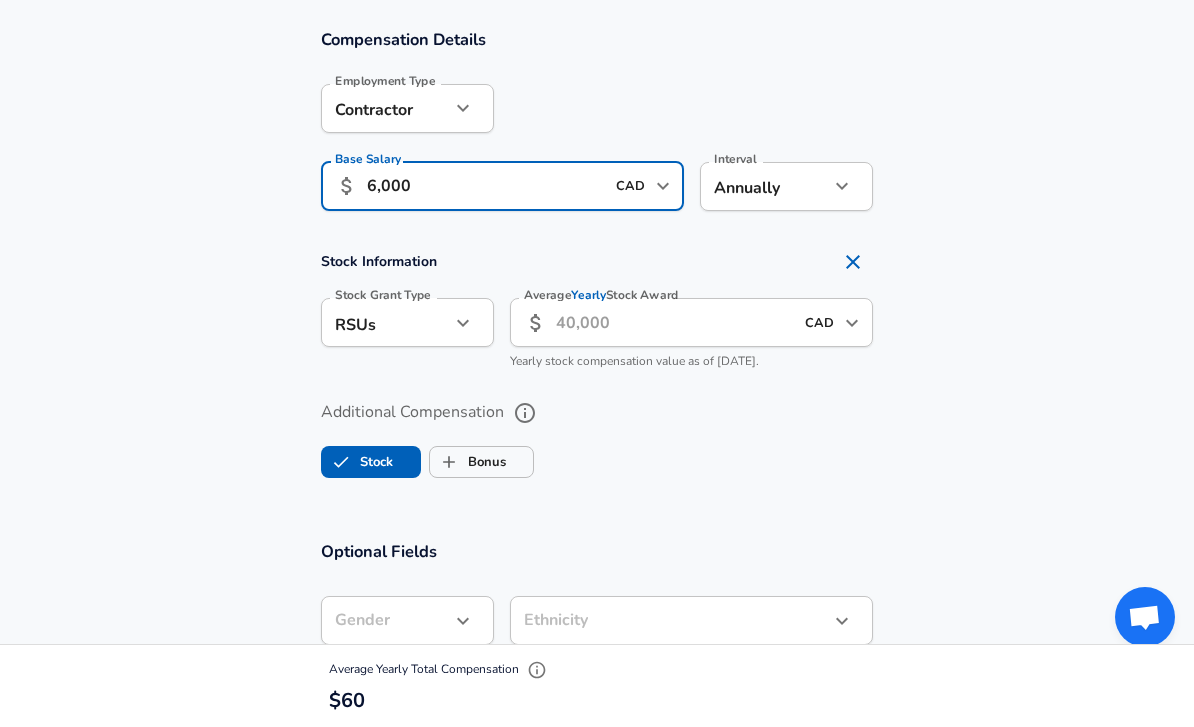 type on "60,000" 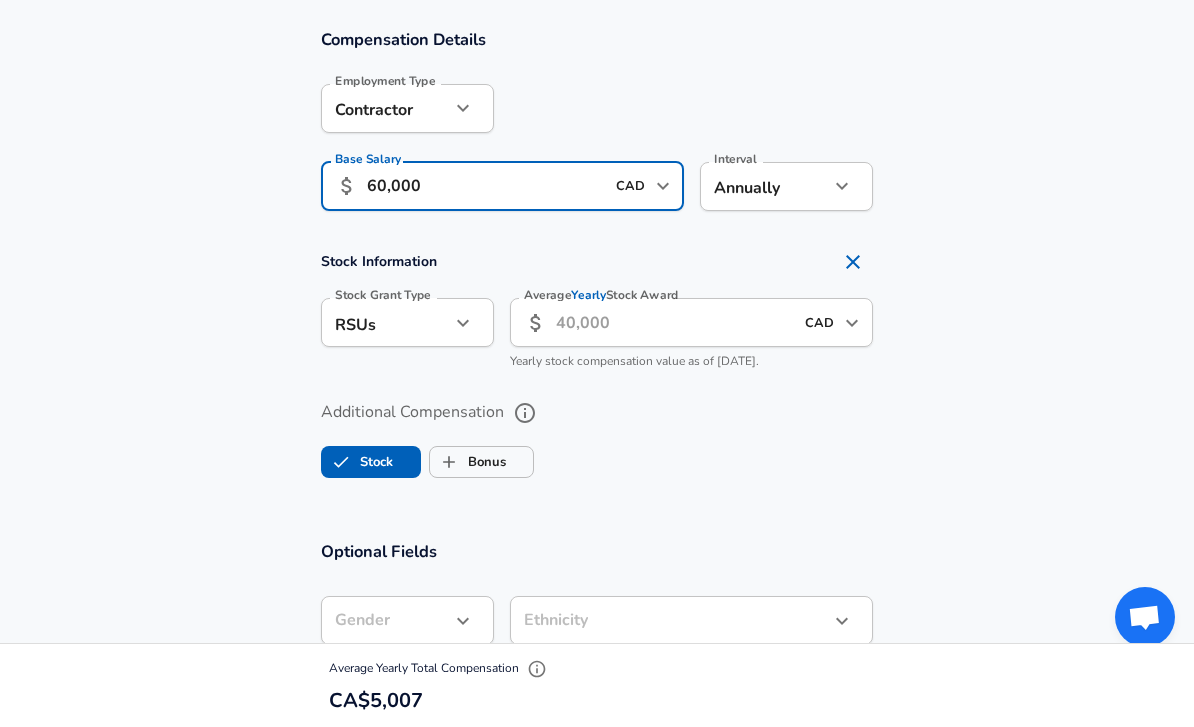 click on "Stock Information  Stock Grant Type RSUs stock Stock Grant Type Average  Yearly  Stock Award ​ CAD ​ Average  Yearly  Stock Award   Yearly stock compensation value as of [DATE]." at bounding box center [597, 311] 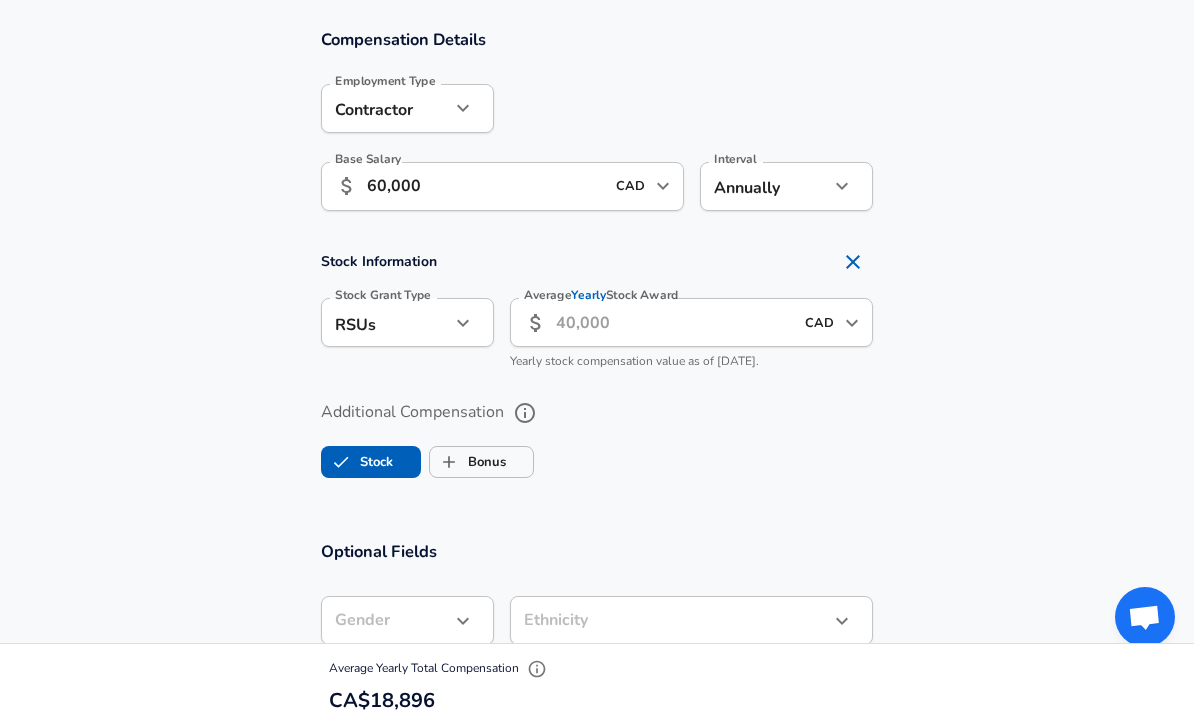 scroll, scrollTop: 1412, scrollLeft: 0, axis: vertical 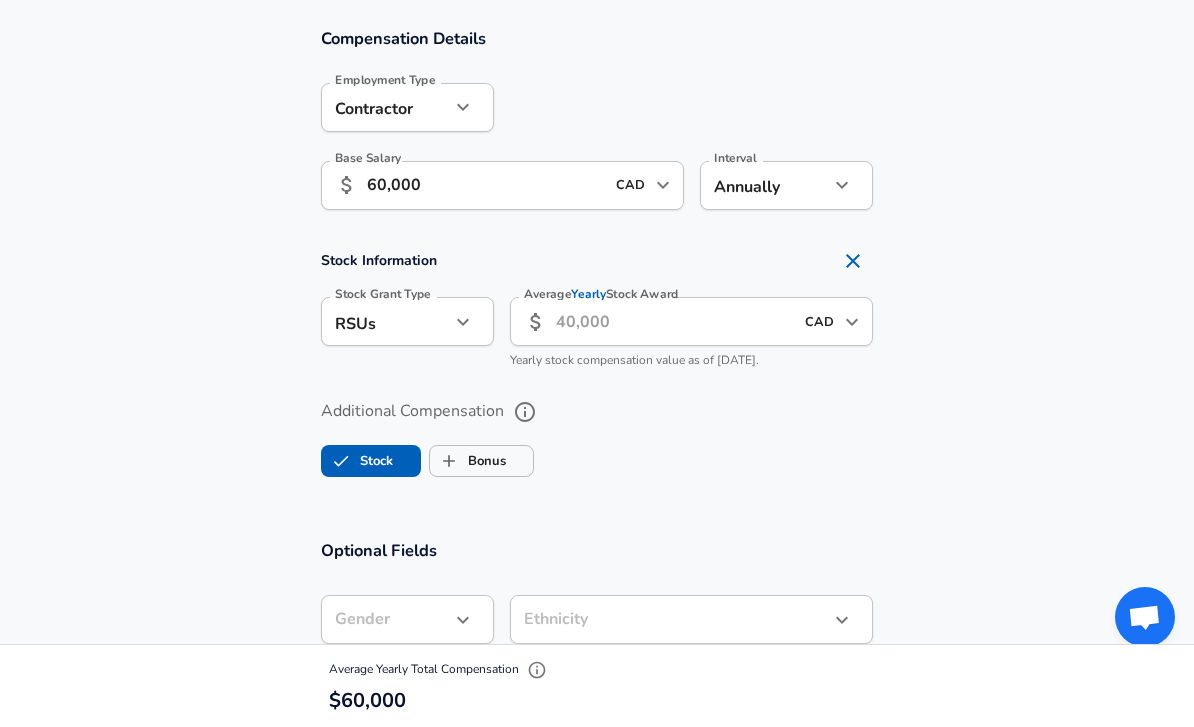 click on "Restart Add Your Salary Upload your offer letter   to verify your submission Enhance Privacy and Anonymity No Automatically hides specific fields until there are enough submissions to safely display the full details.   More Details Based on your submission and the data points that we have already collected, we will automatically hide and anonymize specific fields if there aren't enough data points to remain sufficiently anonymous. Company & Title Information   Enter the company you received your offer from Company Samsung Company   Select the title that closest resembles your official title. This should be similar to the title that was present on your offer letter. Title Data Engineer Title   Select a job family that best fits your role. If you can't find one, select 'Other' to enter a custom job family Job Family Software Engineer Job Family   Select a Specialization that best fits your role. If you can't find one, select 'Other' to enter a custom specialization Select Specialization Data Data   Level Level" at bounding box center [597, -1049] 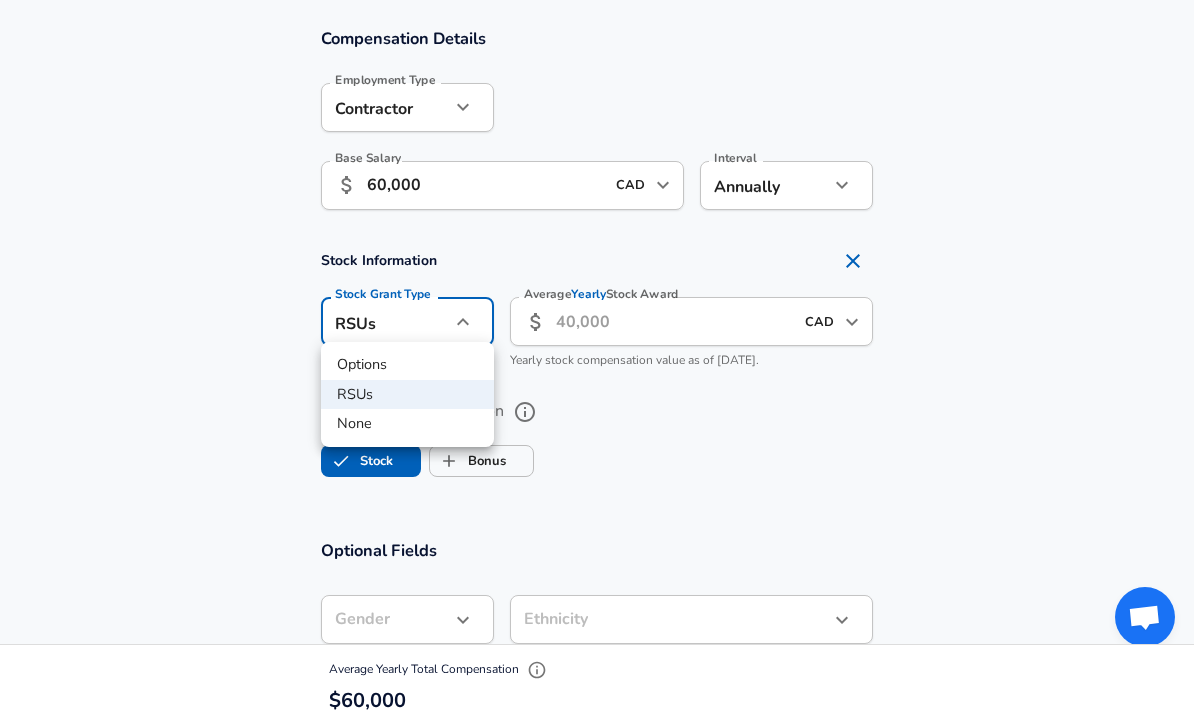 click on "None" at bounding box center [407, 424] 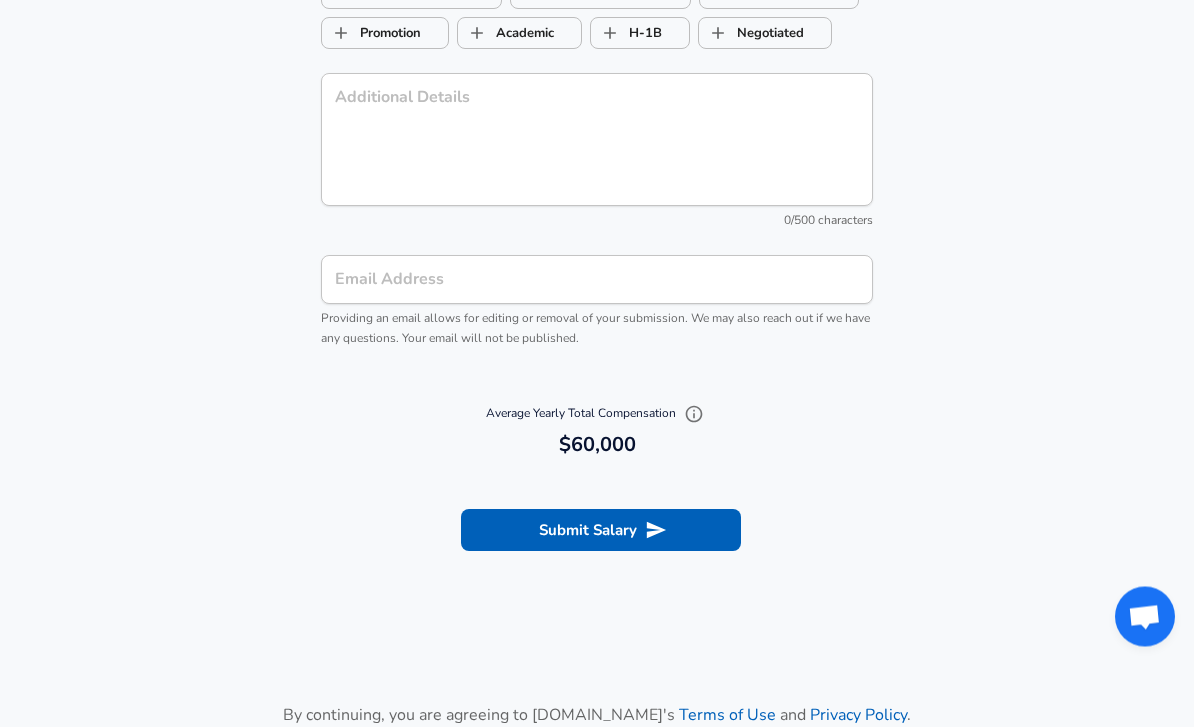scroll, scrollTop: 2216, scrollLeft: 0, axis: vertical 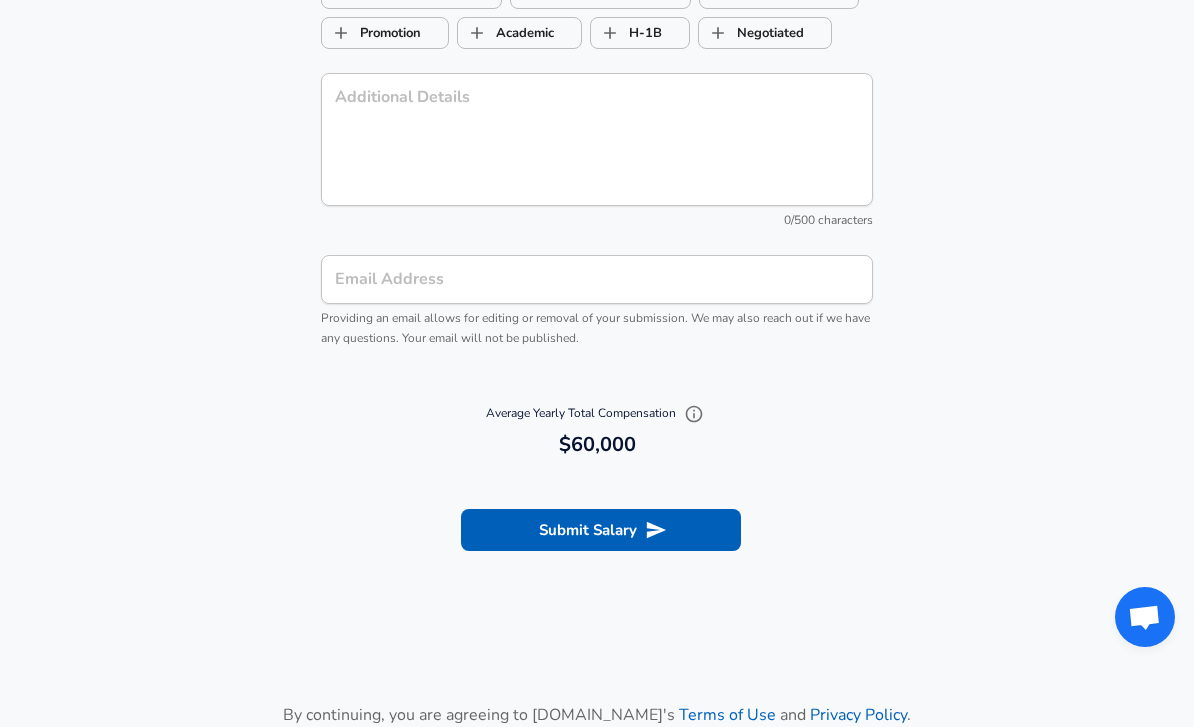 click on "Submit Salary" at bounding box center [601, 530] 